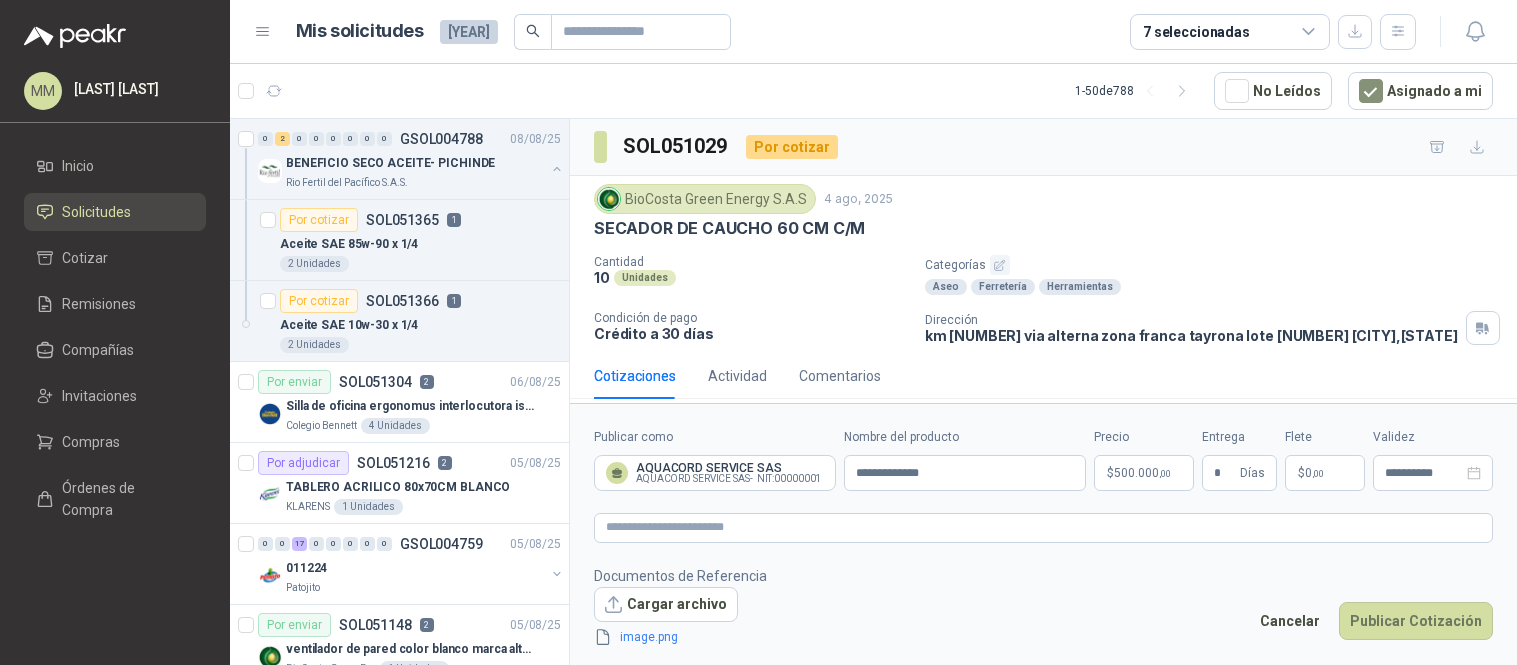 scroll, scrollTop: 0, scrollLeft: 0, axis: both 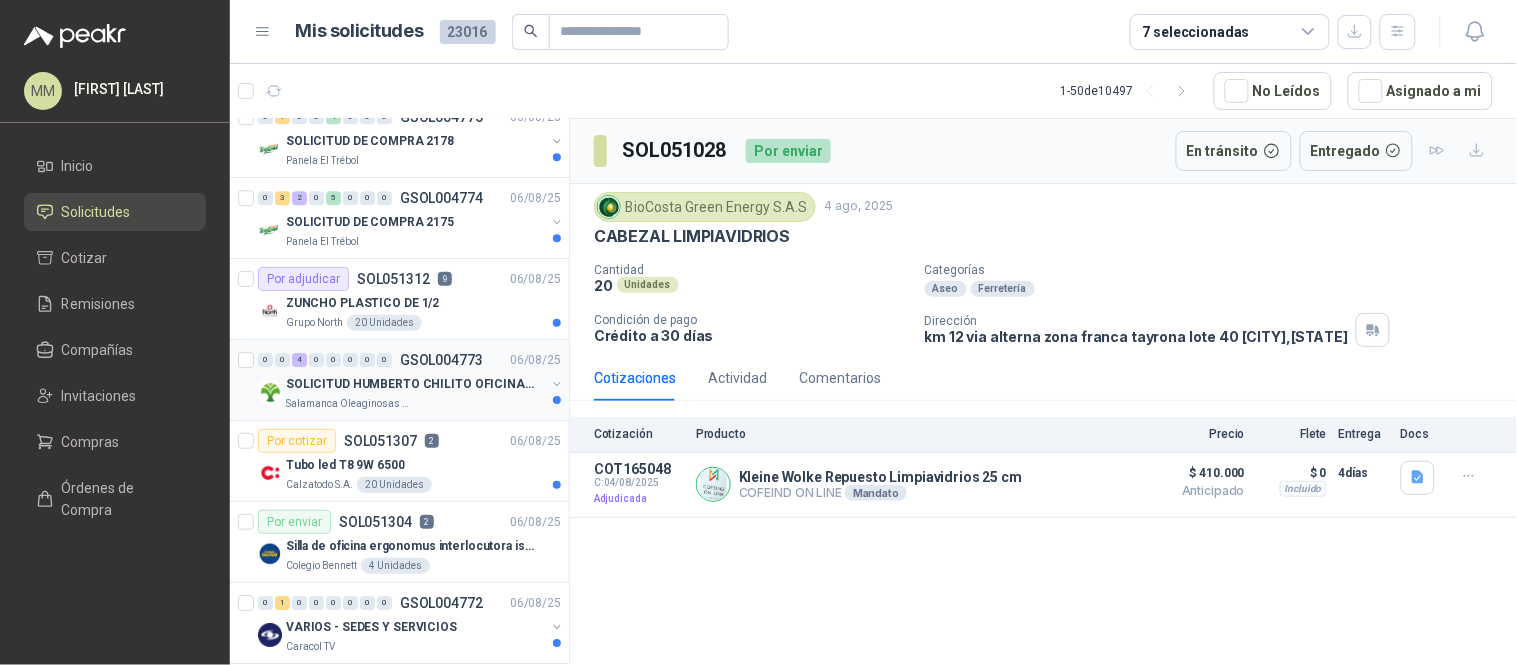 click at bounding box center [557, 384] 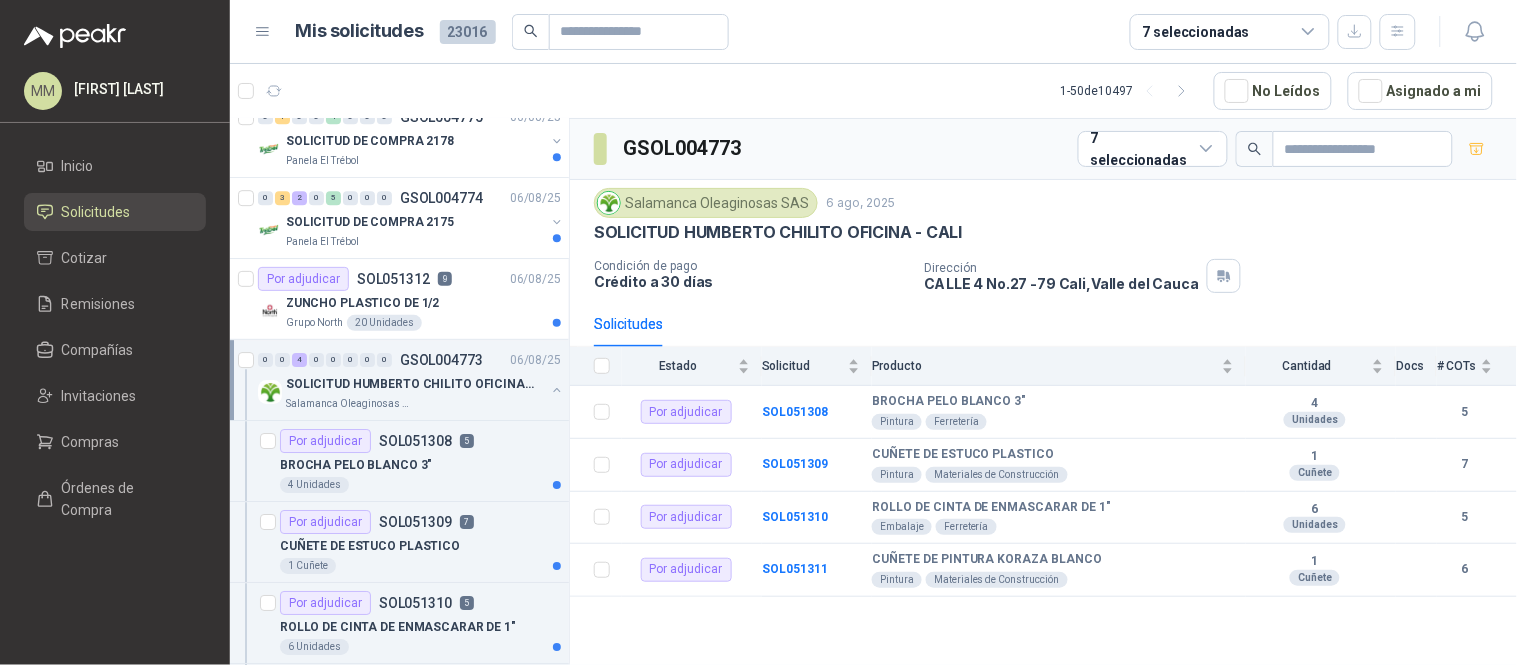 click at bounding box center (557, 390) 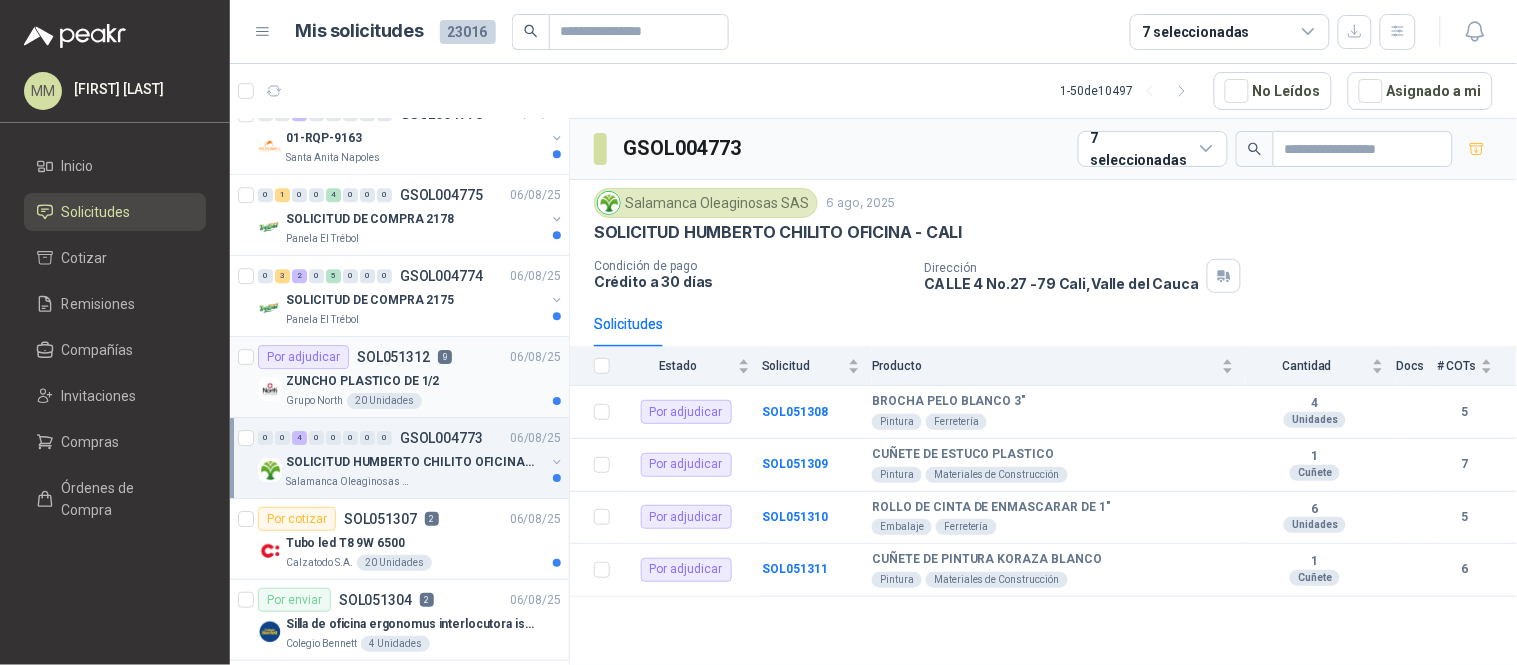 scroll, scrollTop: 1472, scrollLeft: 0, axis: vertical 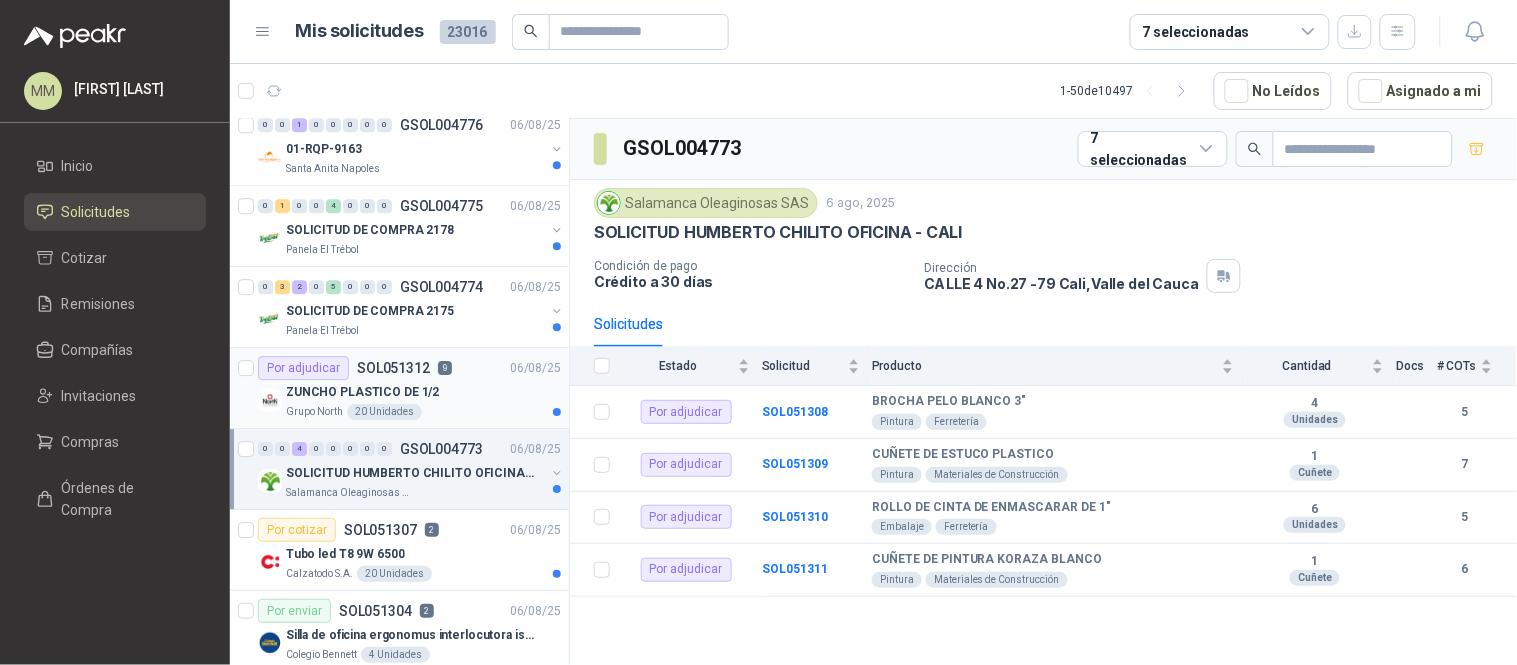 click at bounding box center (557, 311) 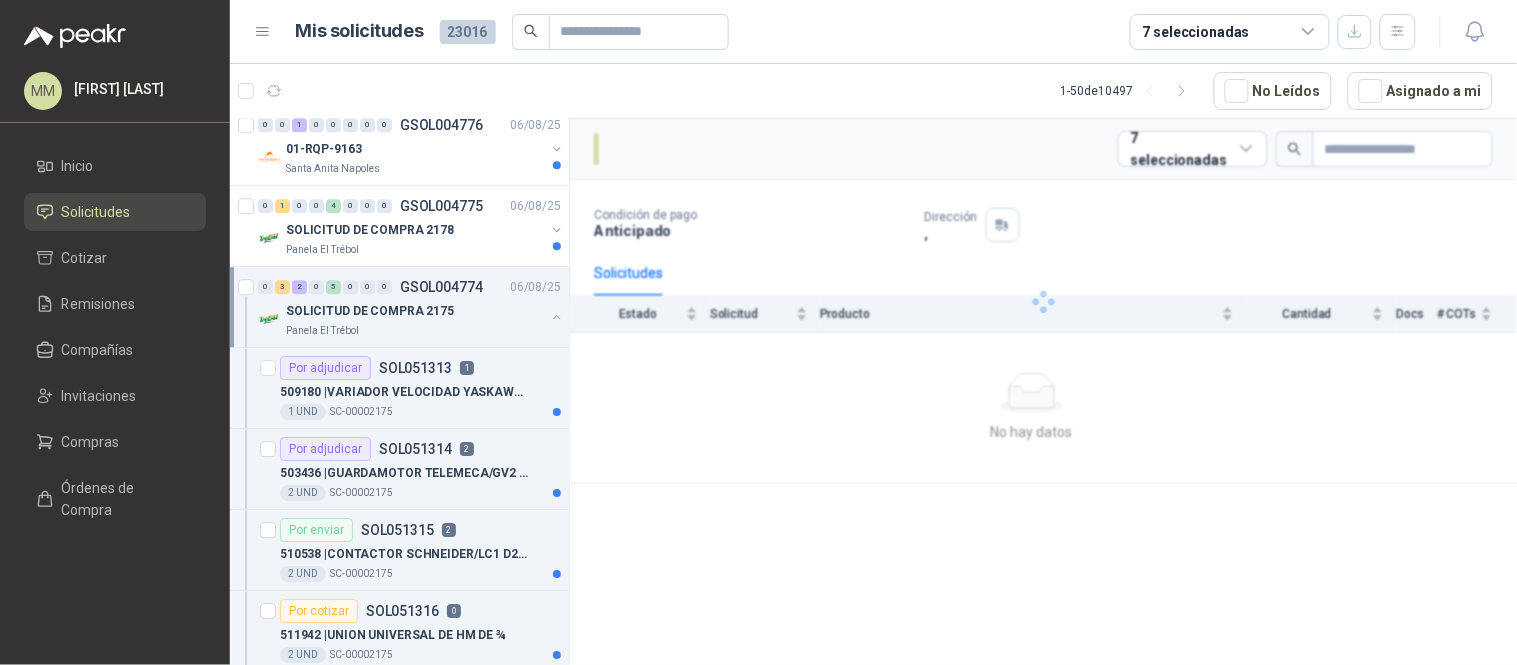 click at bounding box center (557, 317) 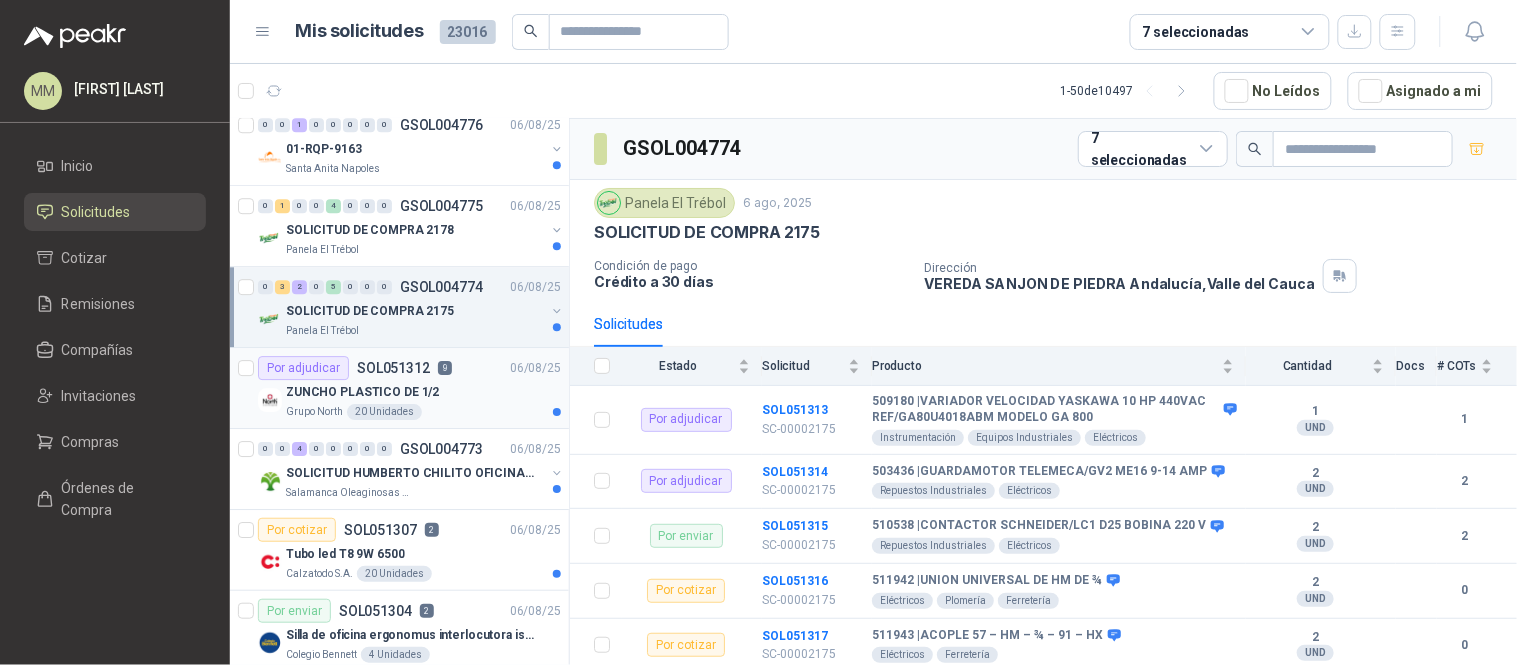 scroll, scrollTop: 7, scrollLeft: 0, axis: vertical 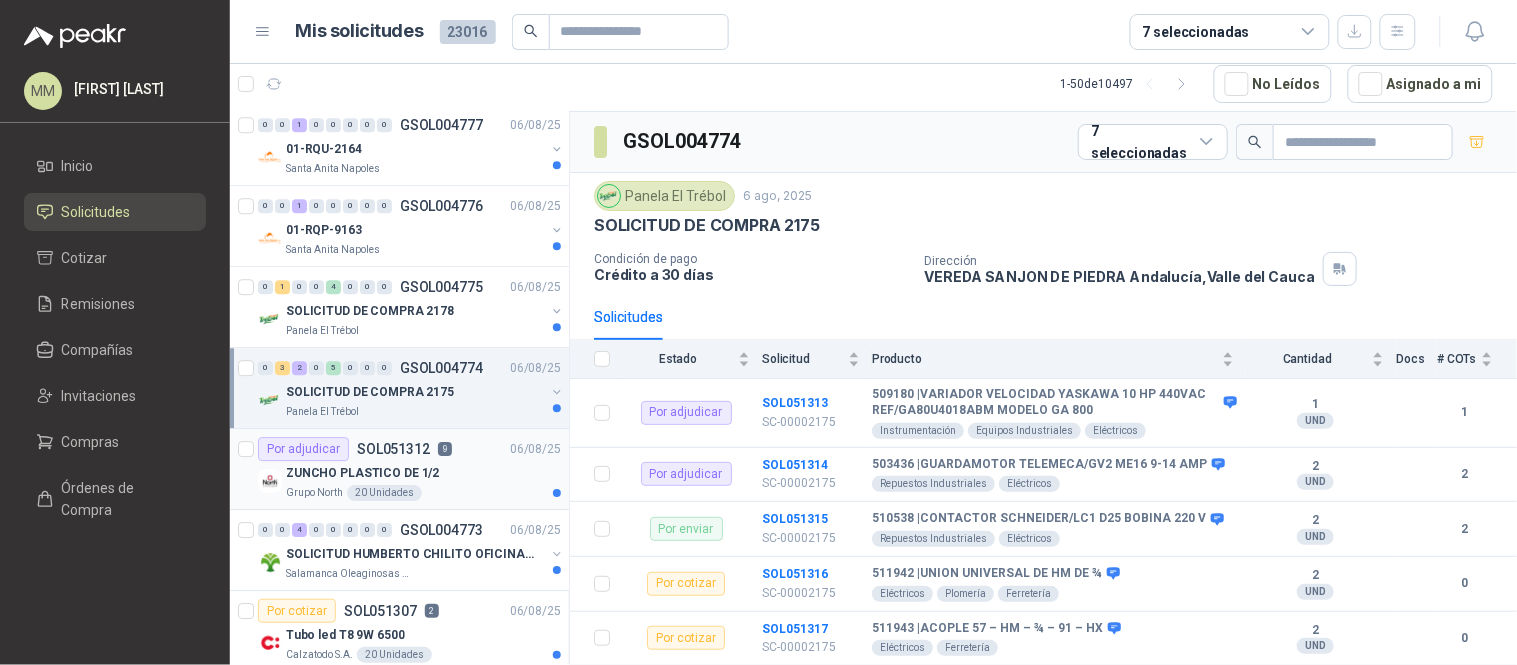 click at bounding box center [557, 311] 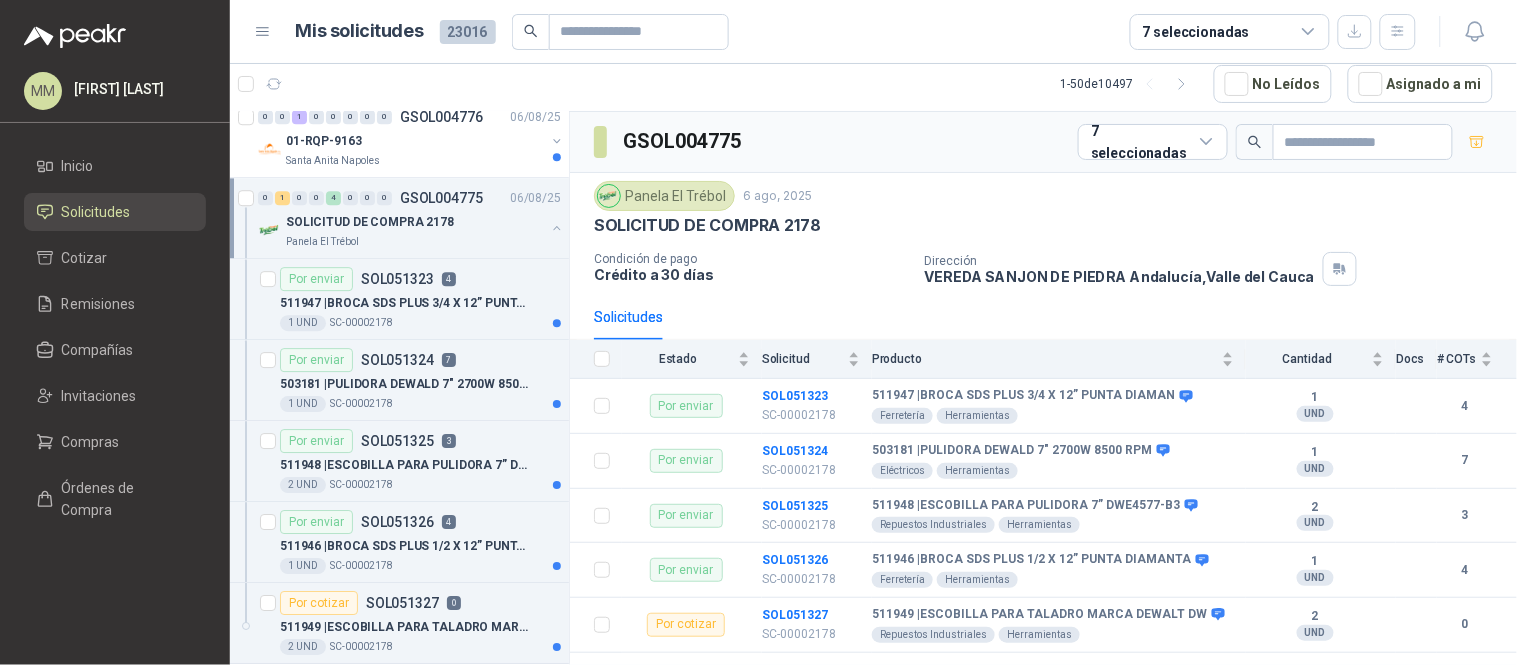 scroll, scrollTop: 1474, scrollLeft: 0, axis: vertical 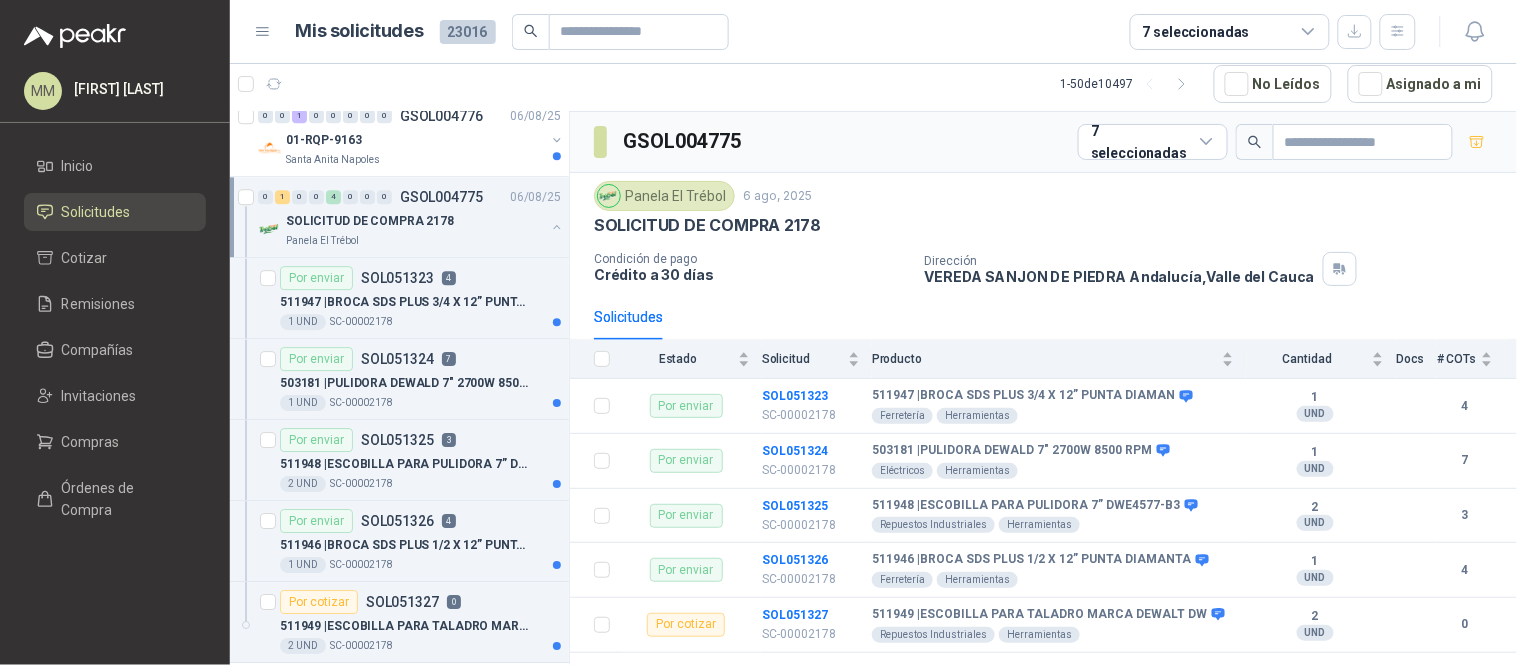click at bounding box center (557, 227) 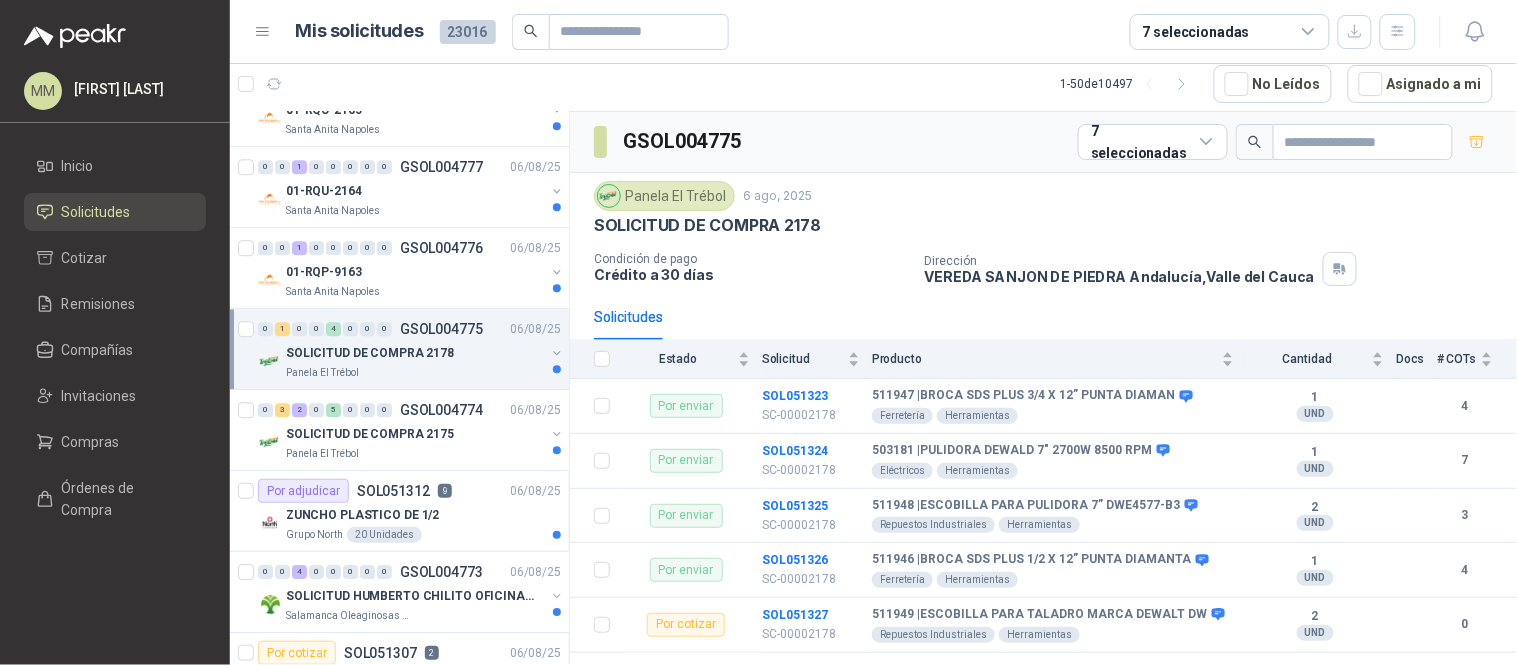 scroll, scrollTop: 1341, scrollLeft: 0, axis: vertical 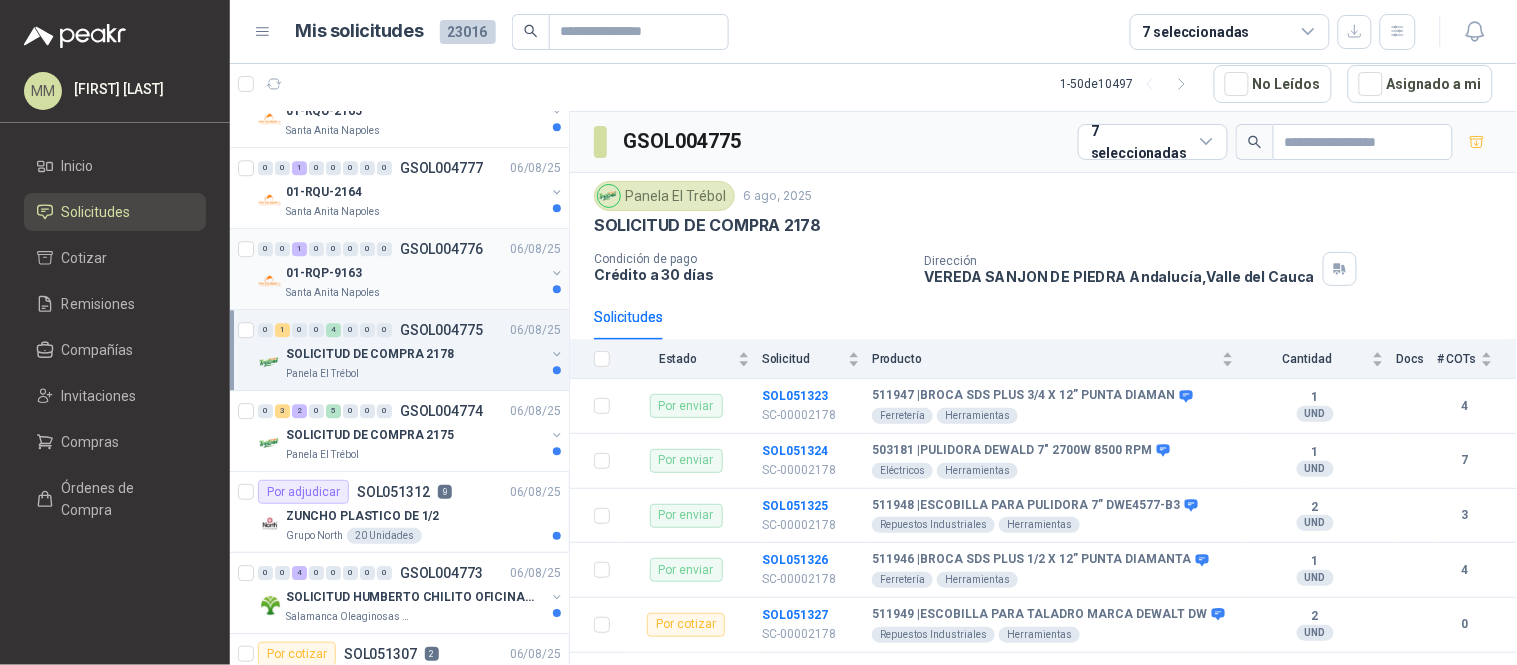 click at bounding box center (557, 281) 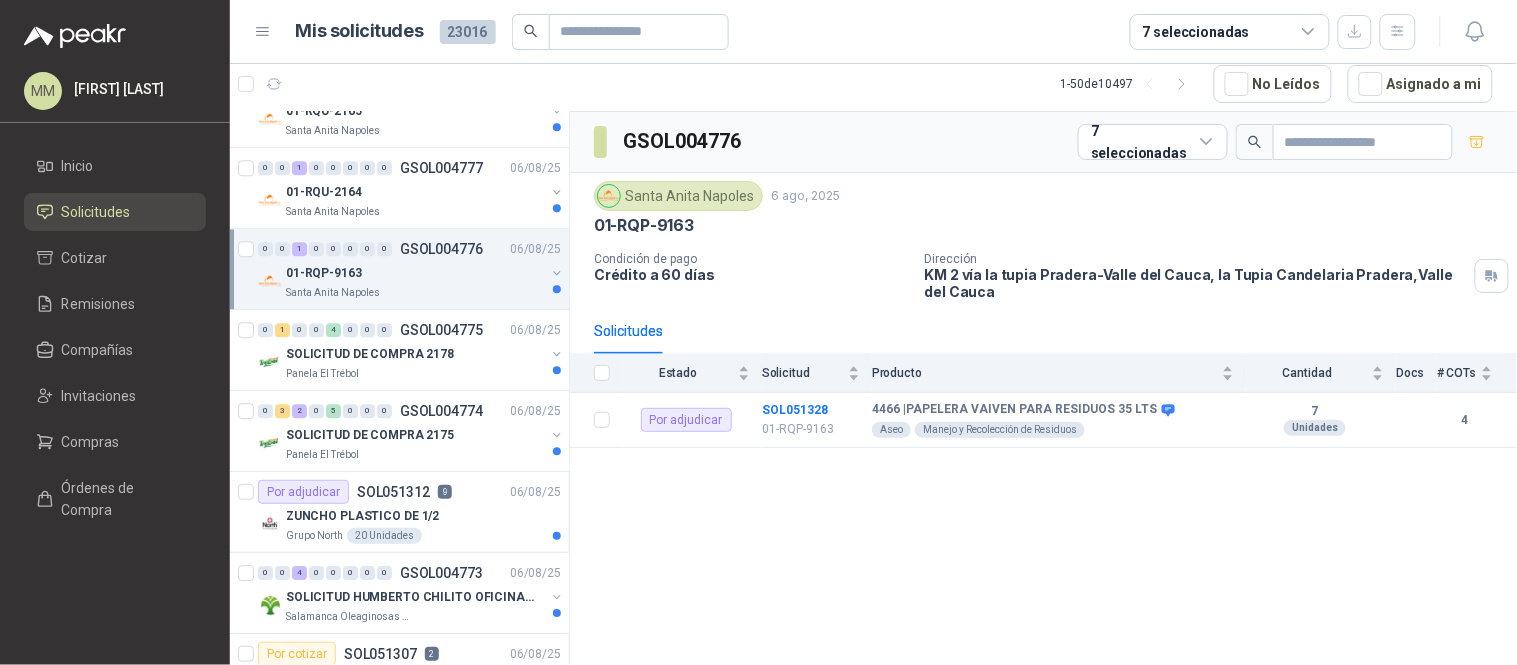 click at bounding box center (557, 273) 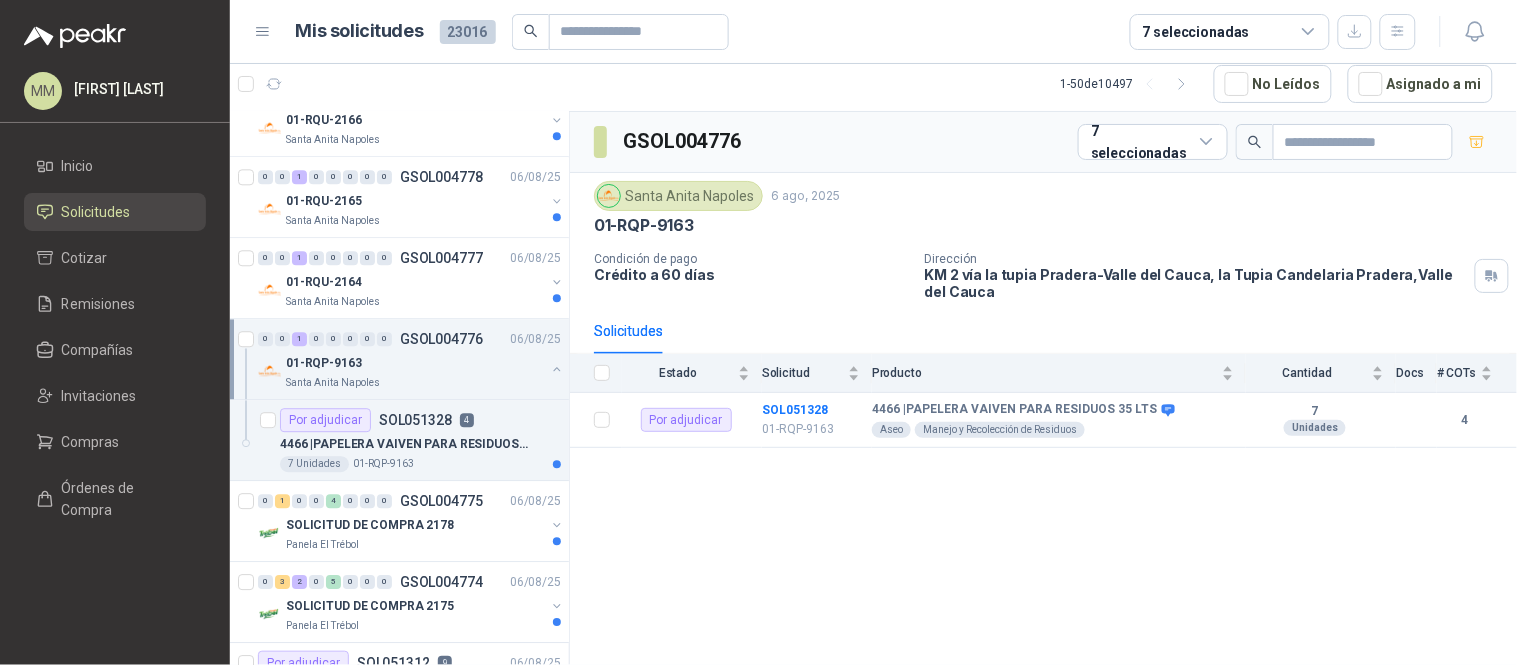 scroll, scrollTop: 1250, scrollLeft: 0, axis: vertical 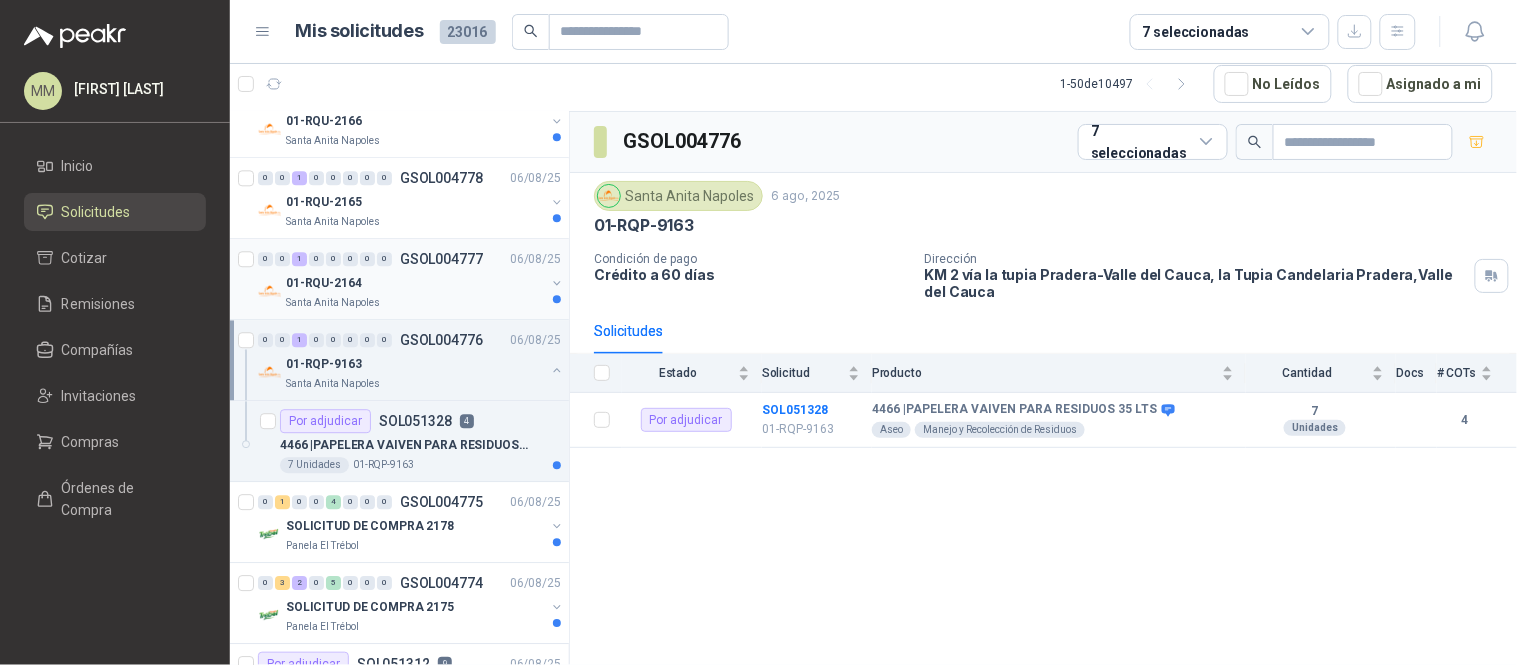 click at bounding box center [557, 283] 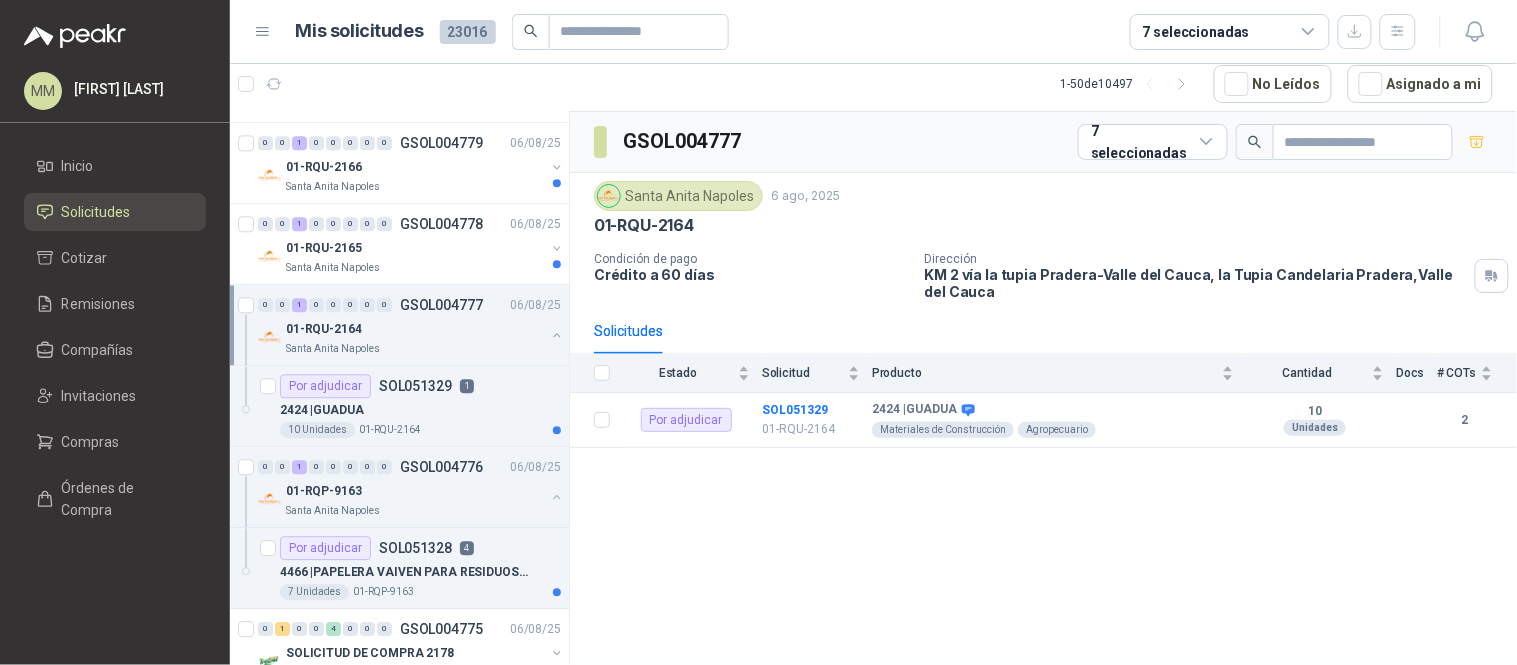 scroll, scrollTop: 1182, scrollLeft: 0, axis: vertical 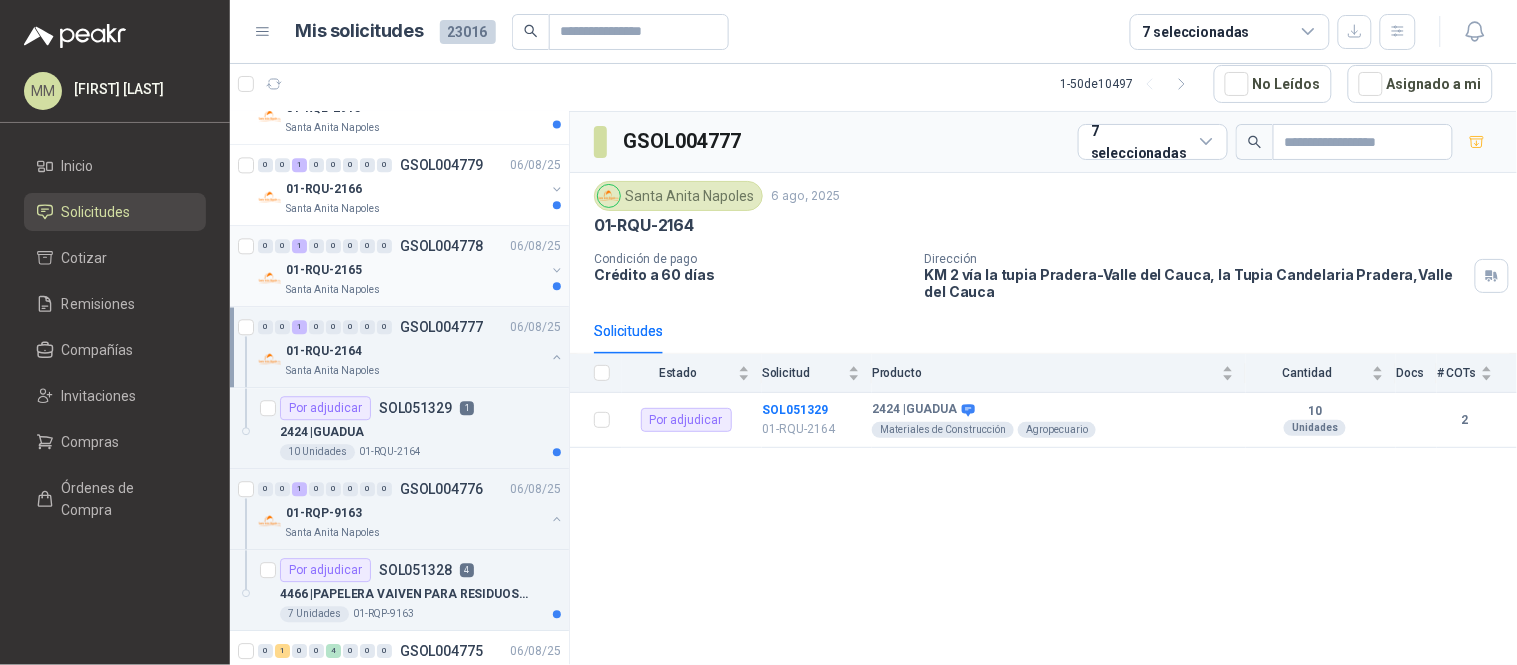 click at bounding box center [557, 270] 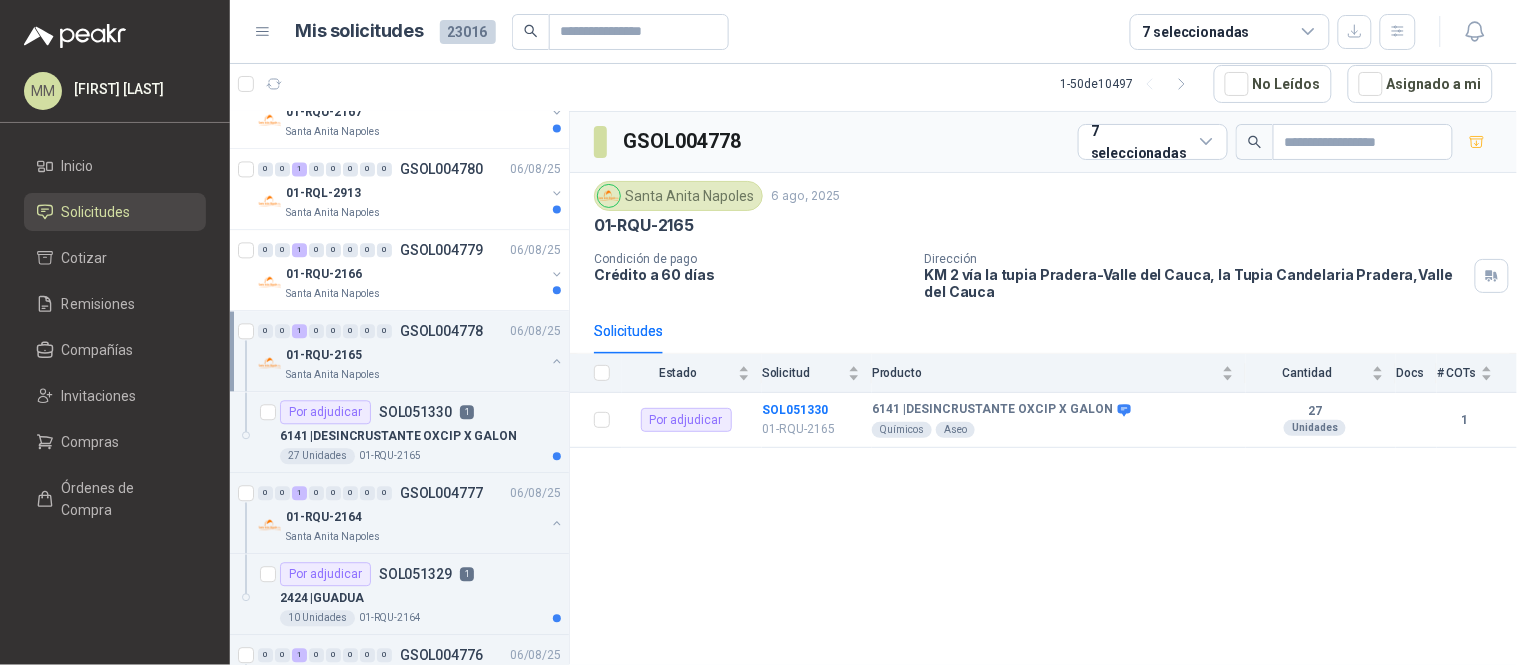 click at bounding box center [557, 274] 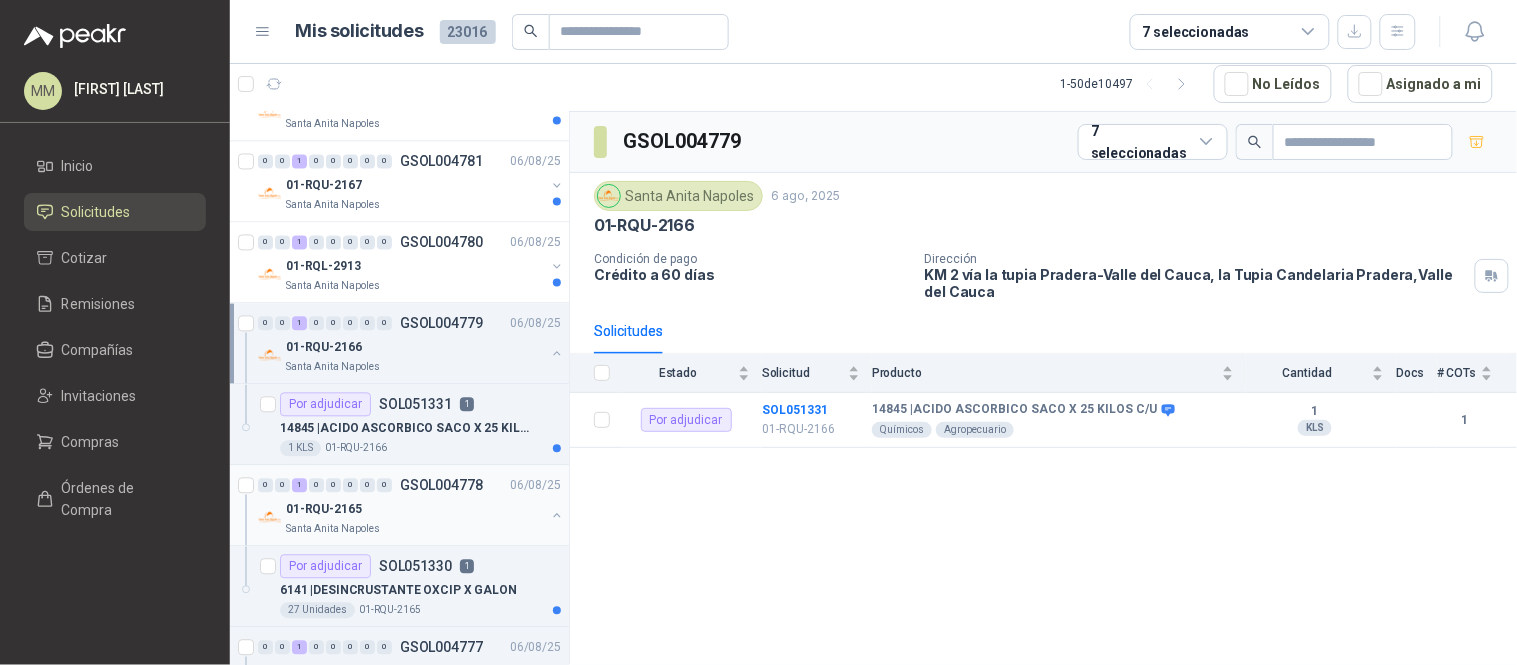 click at bounding box center [557, 267] 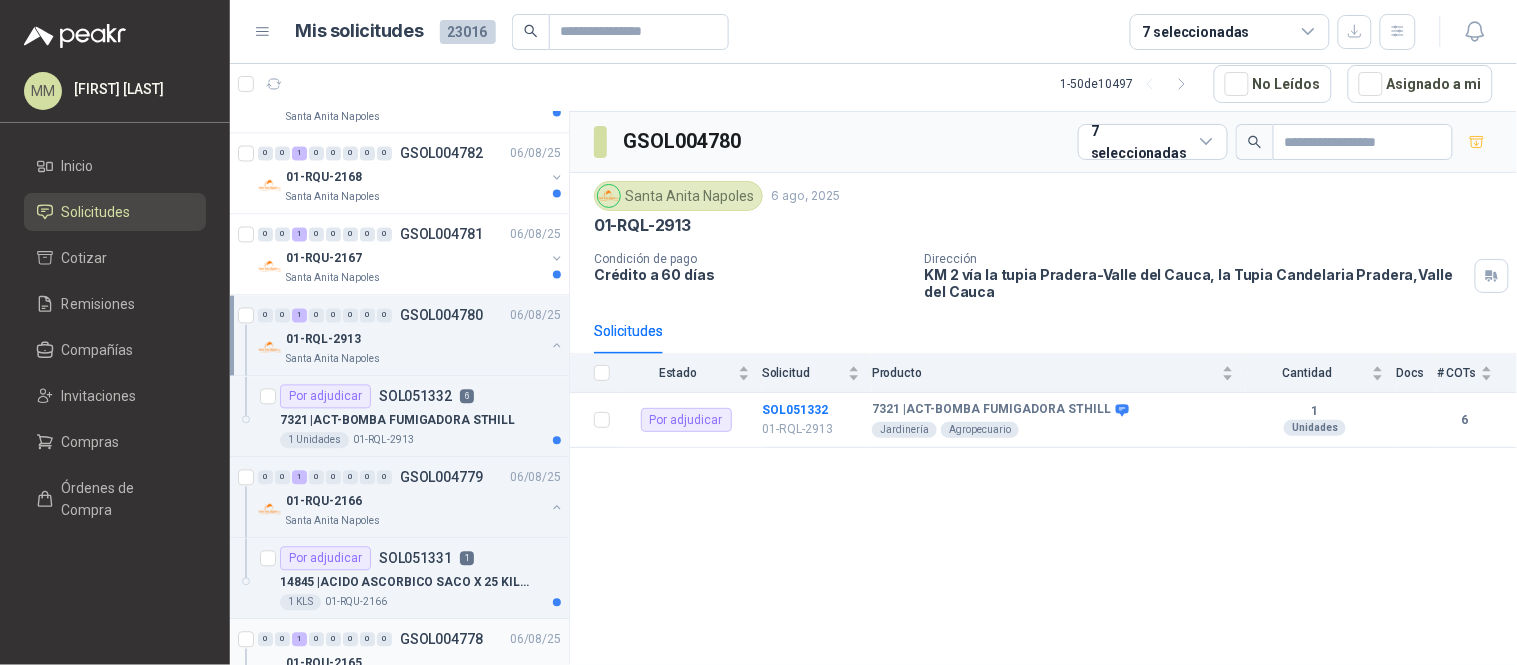 scroll, scrollTop: 948, scrollLeft: 0, axis: vertical 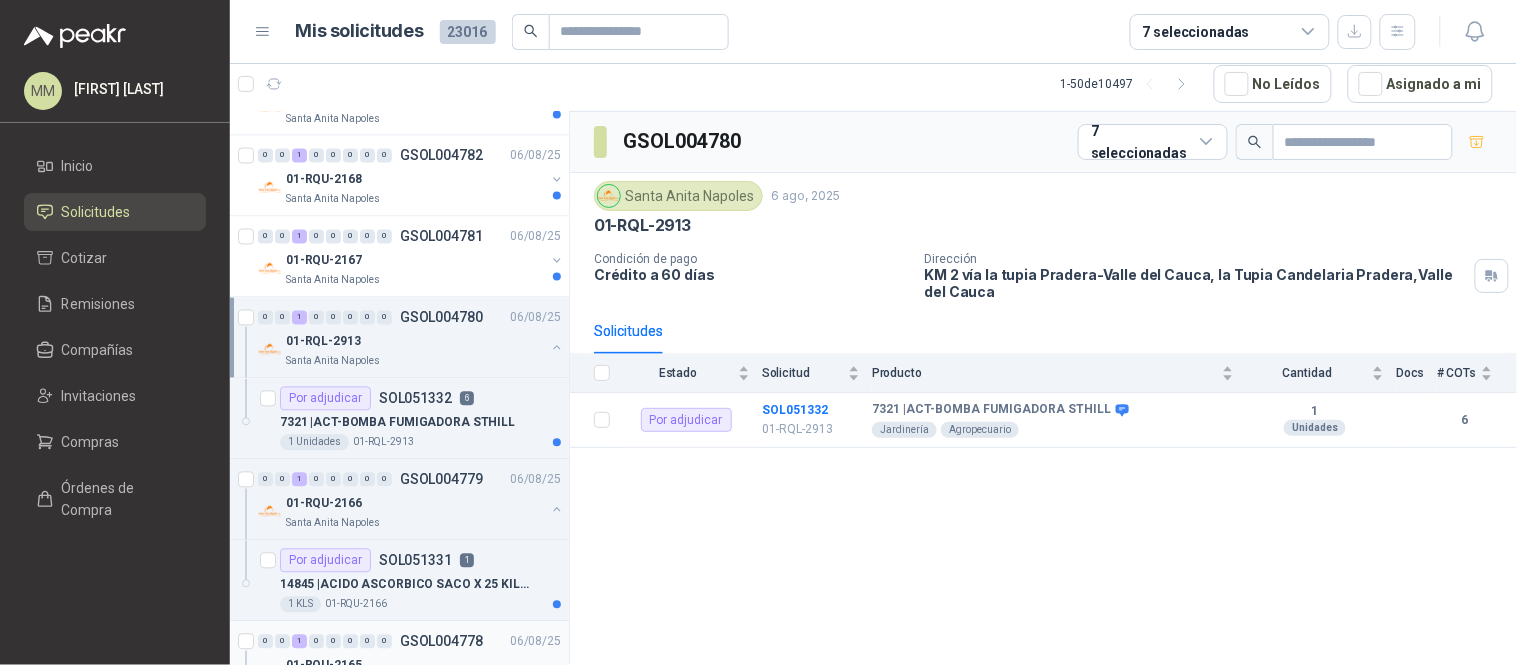 click at bounding box center (557, 261) 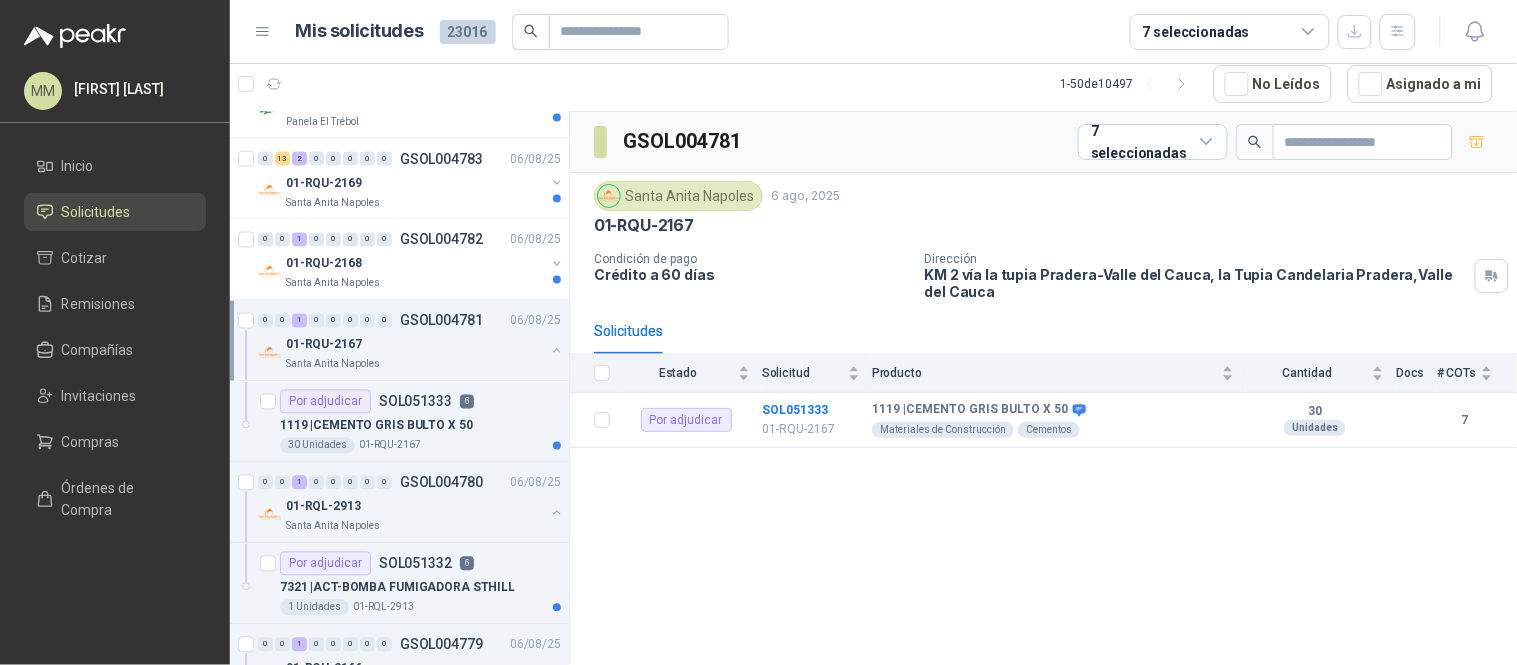 scroll, scrollTop: 863, scrollLeft: 0, axis: vertical 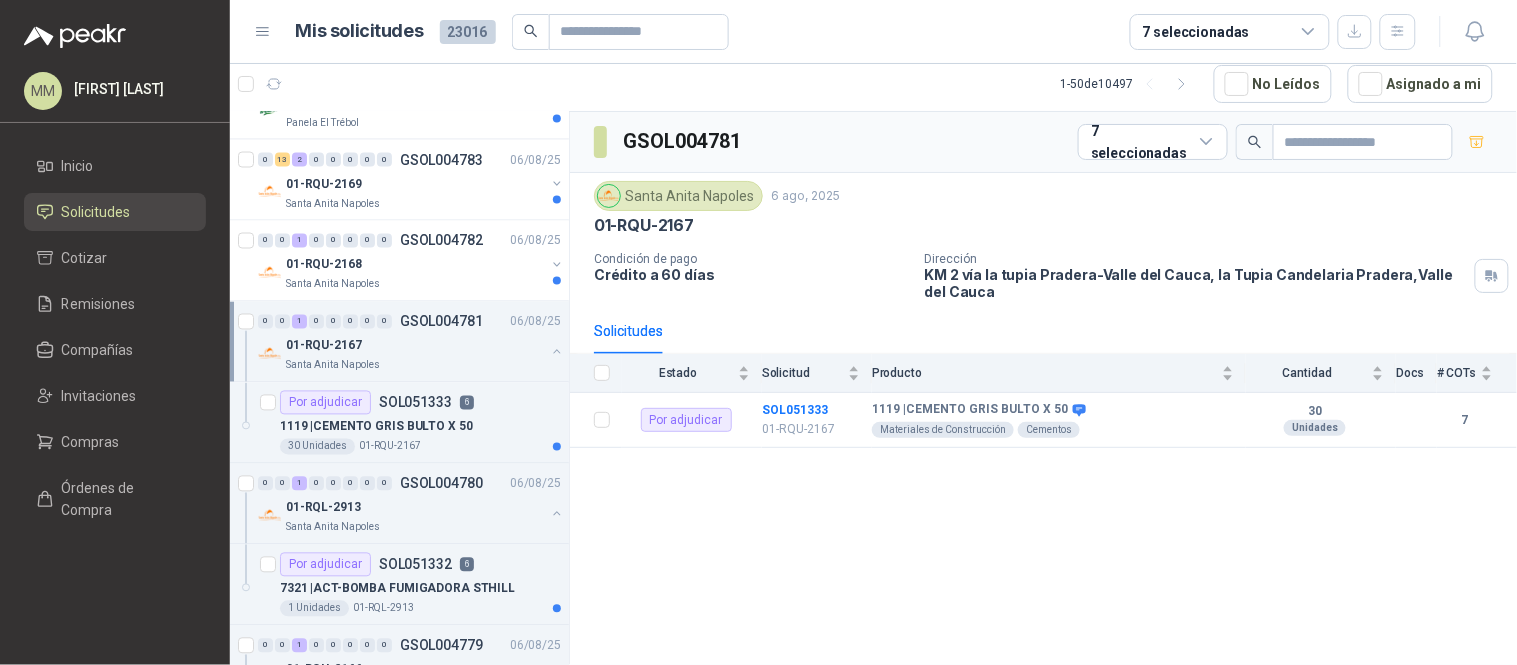 click at bounding box center [557, 265] 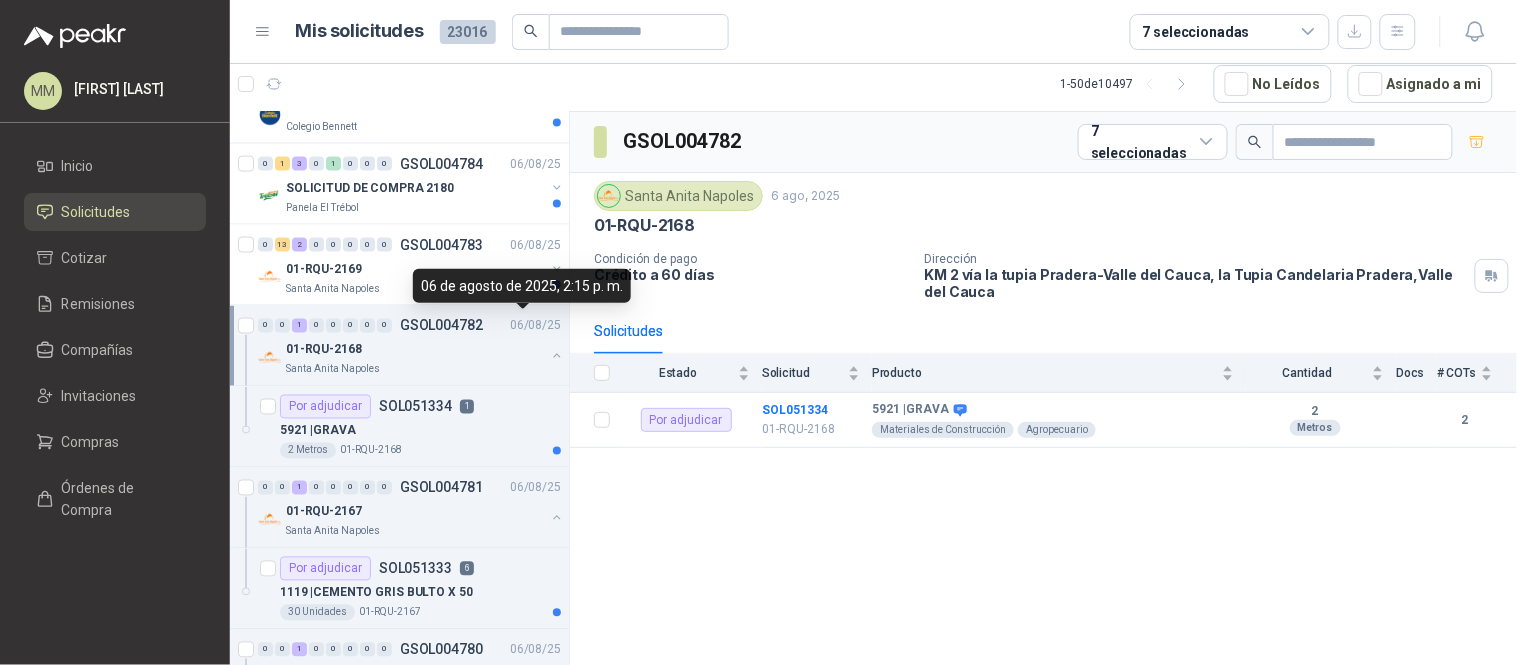 scroll, scrollTop: 777, scrollLeft: 0, axis: vertical 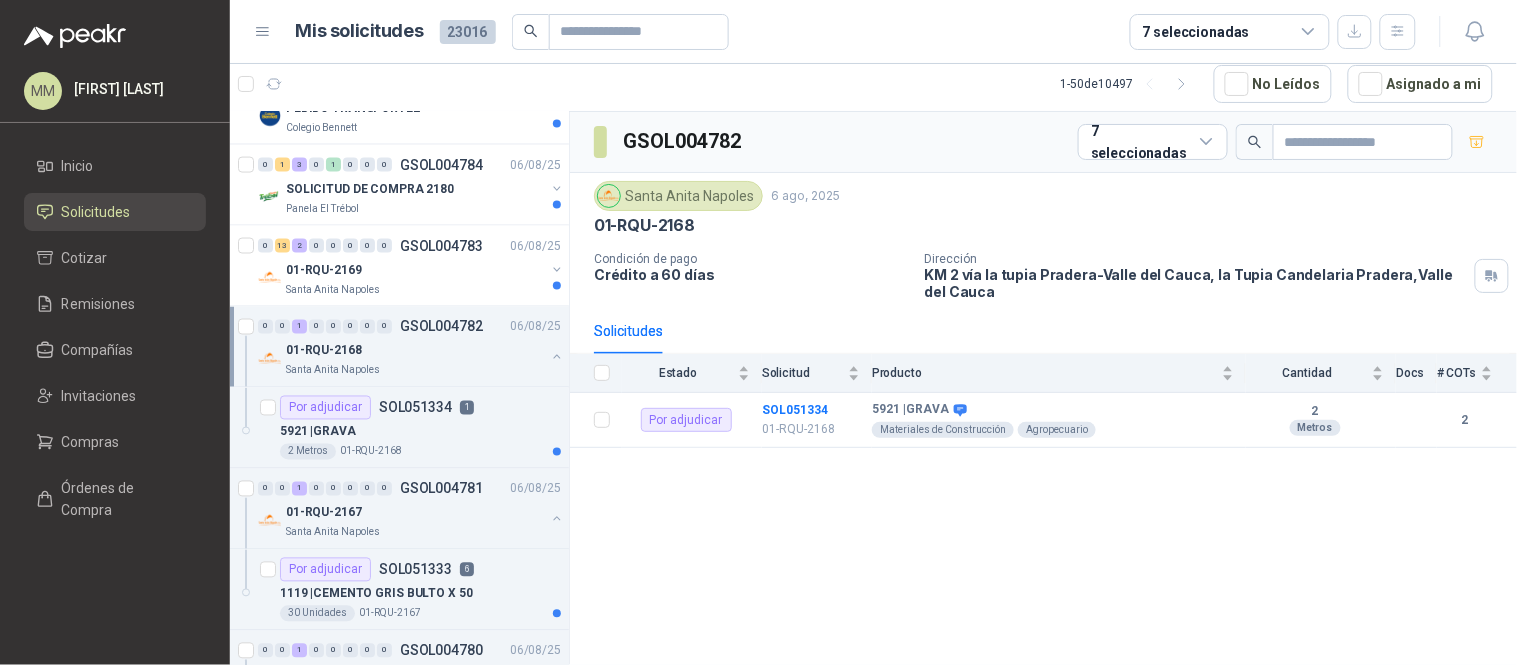 click at bounding box center [557, 270] 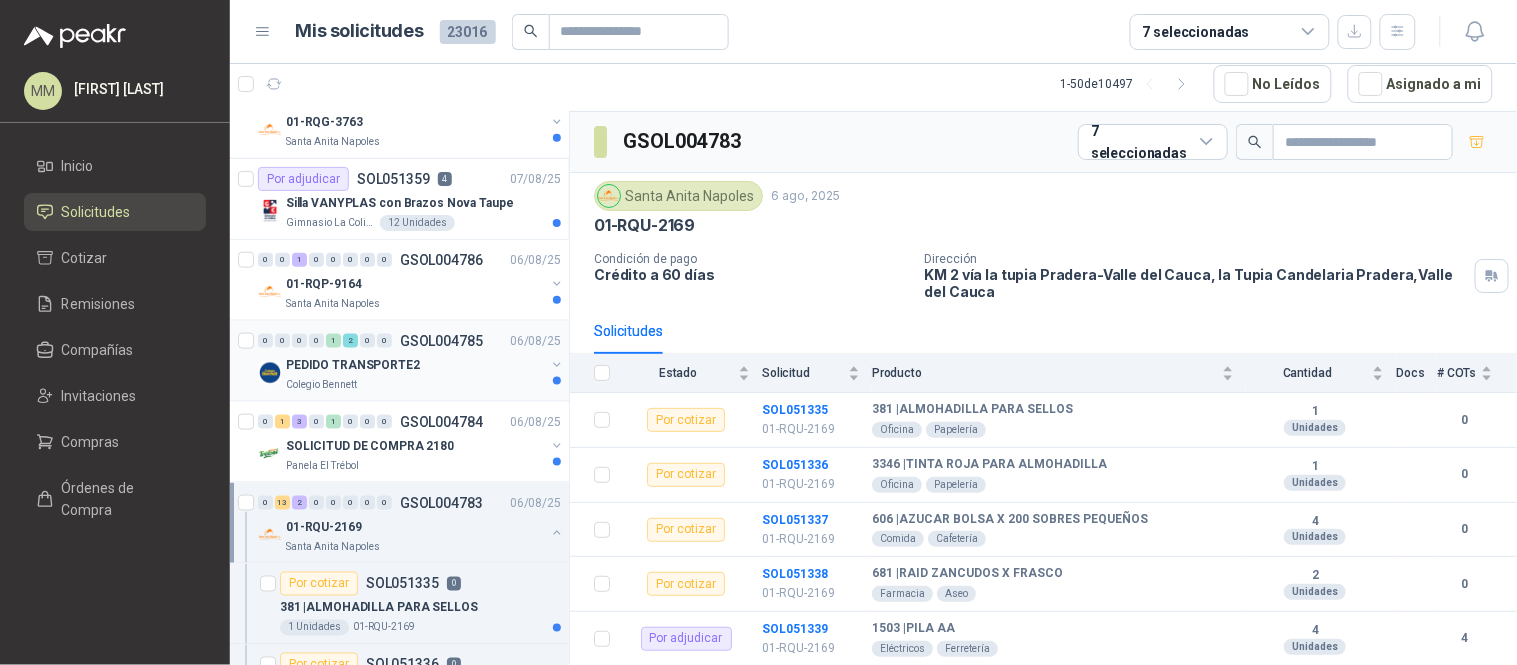 scroll, scrollTop: 518, scrollLeft: 0, axis: vertical 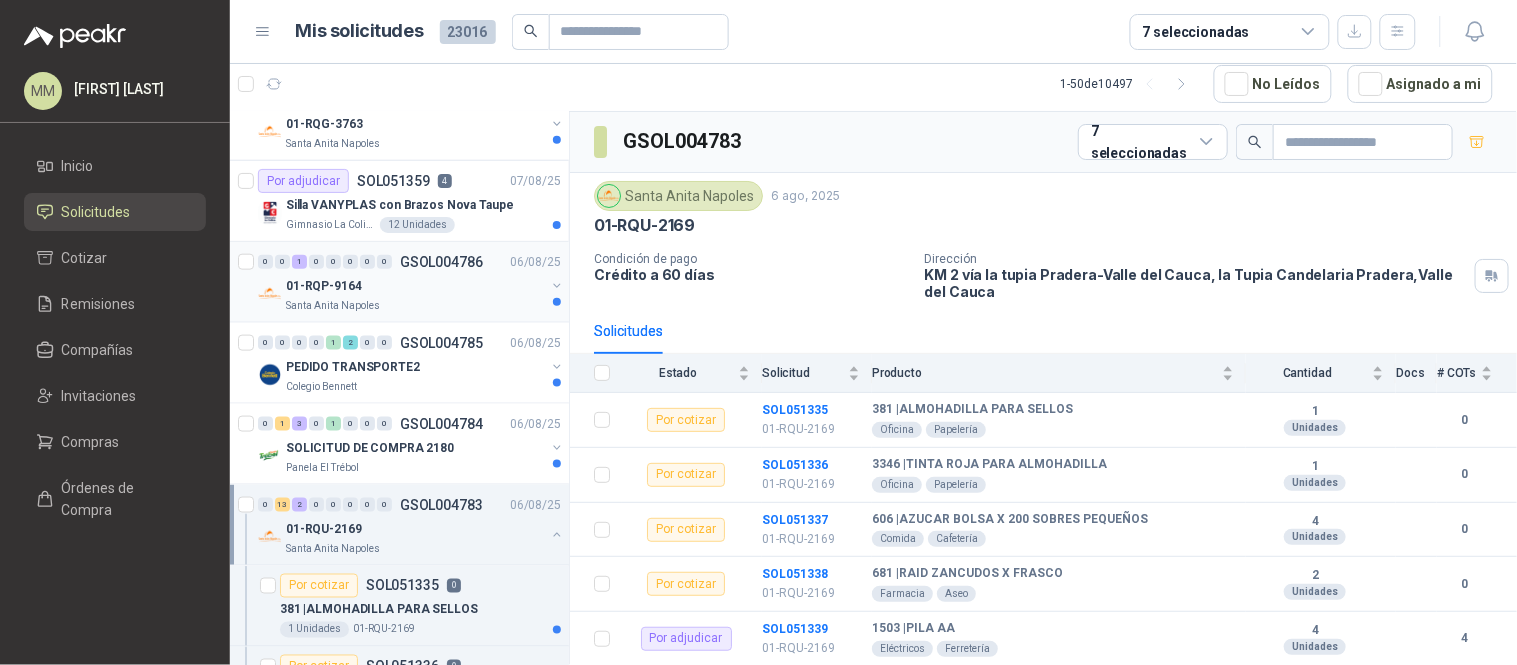 click at bounding box center [557, 286] 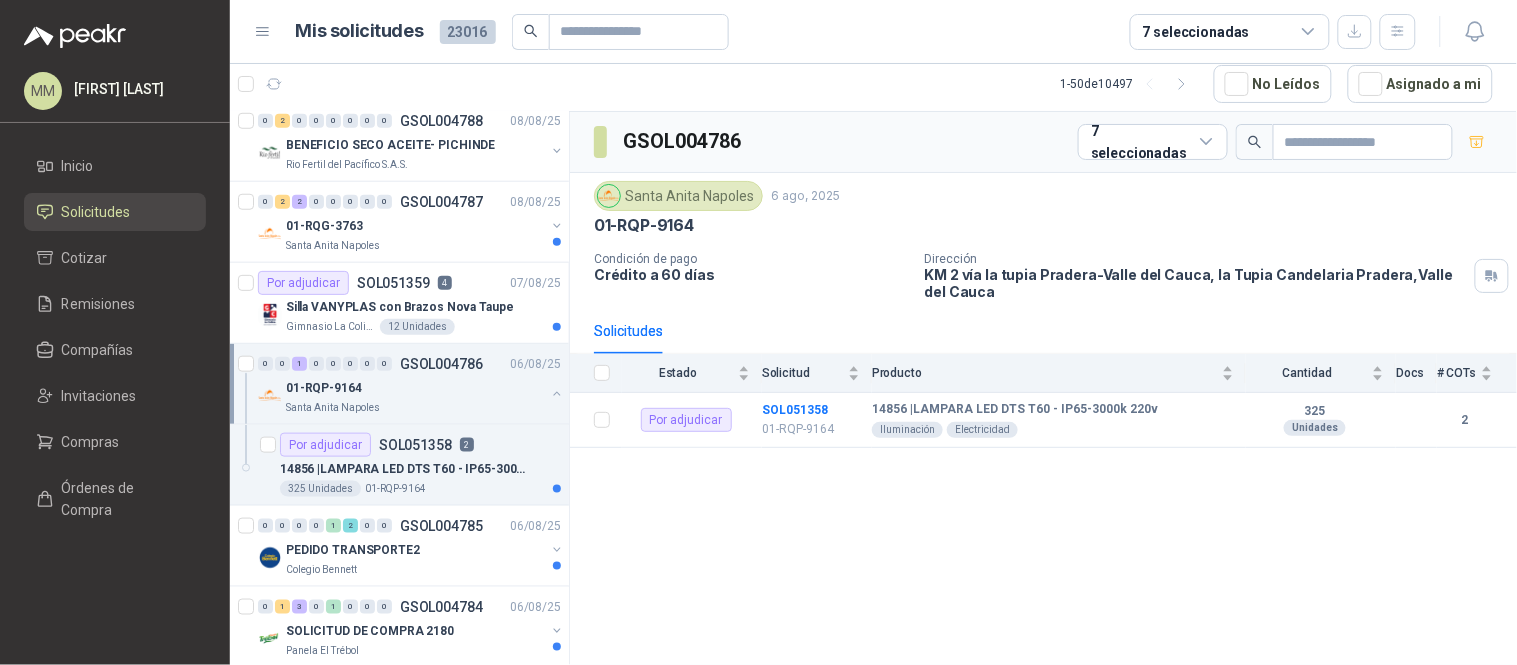 scroll, scrollTop: 401, scrollLeft: 0, axis: vertical 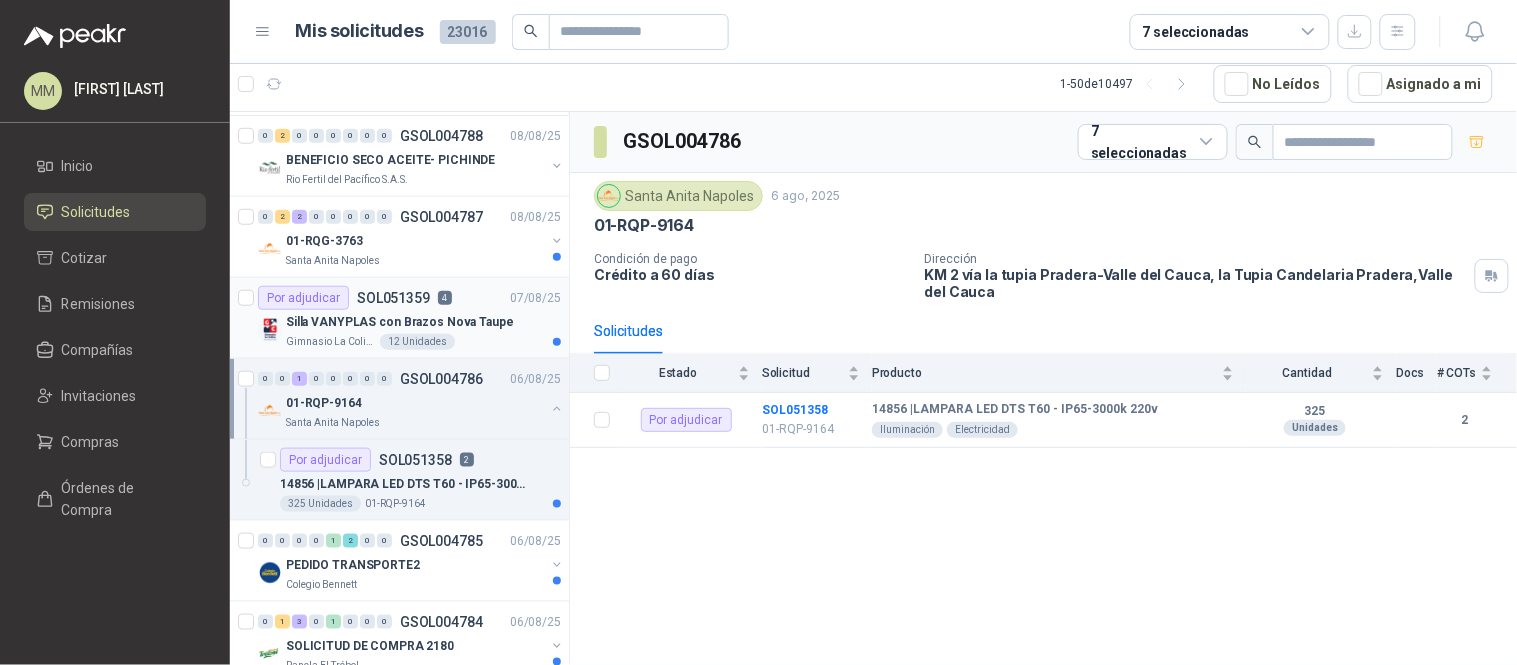 click on "Silla VANYPLAS con Brazos Nova Taupe" at bounding box center (423, 322) 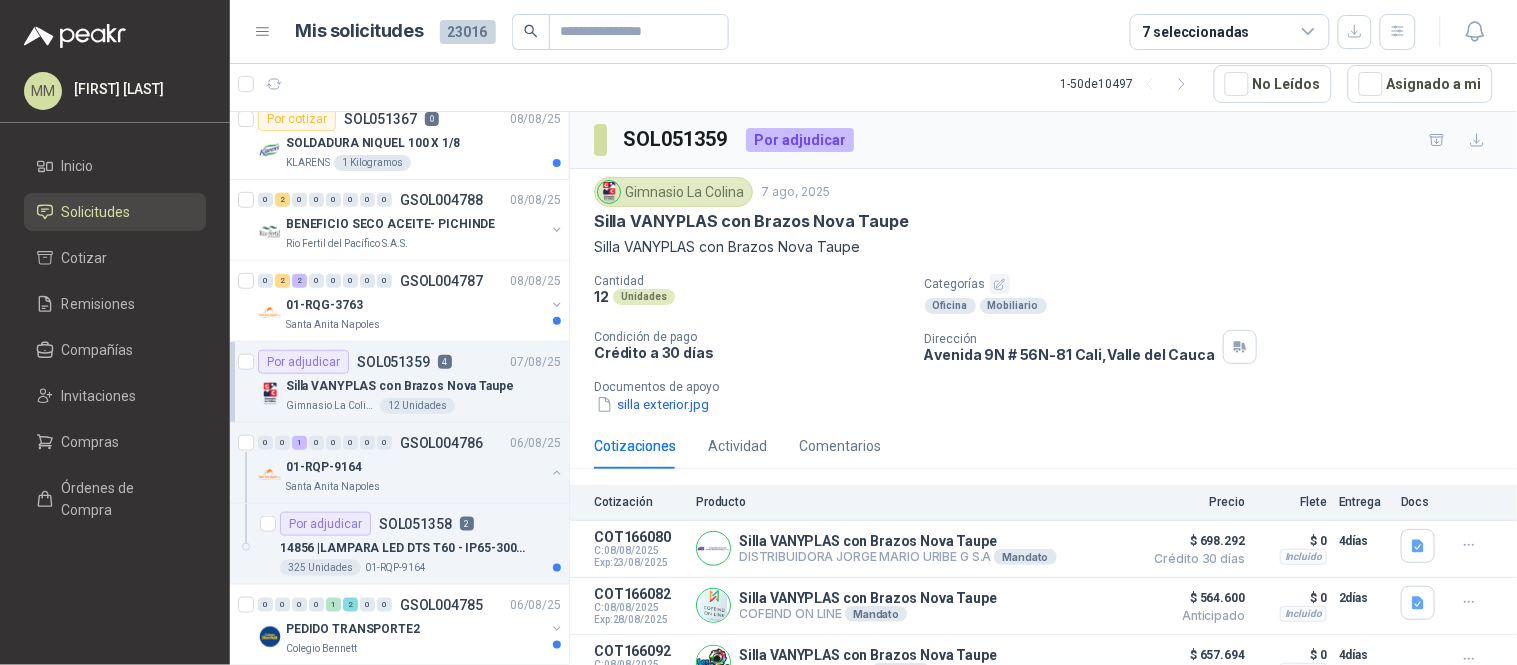 scroll, scrollTop: 327, scrollLeft: 0, axis: vertical 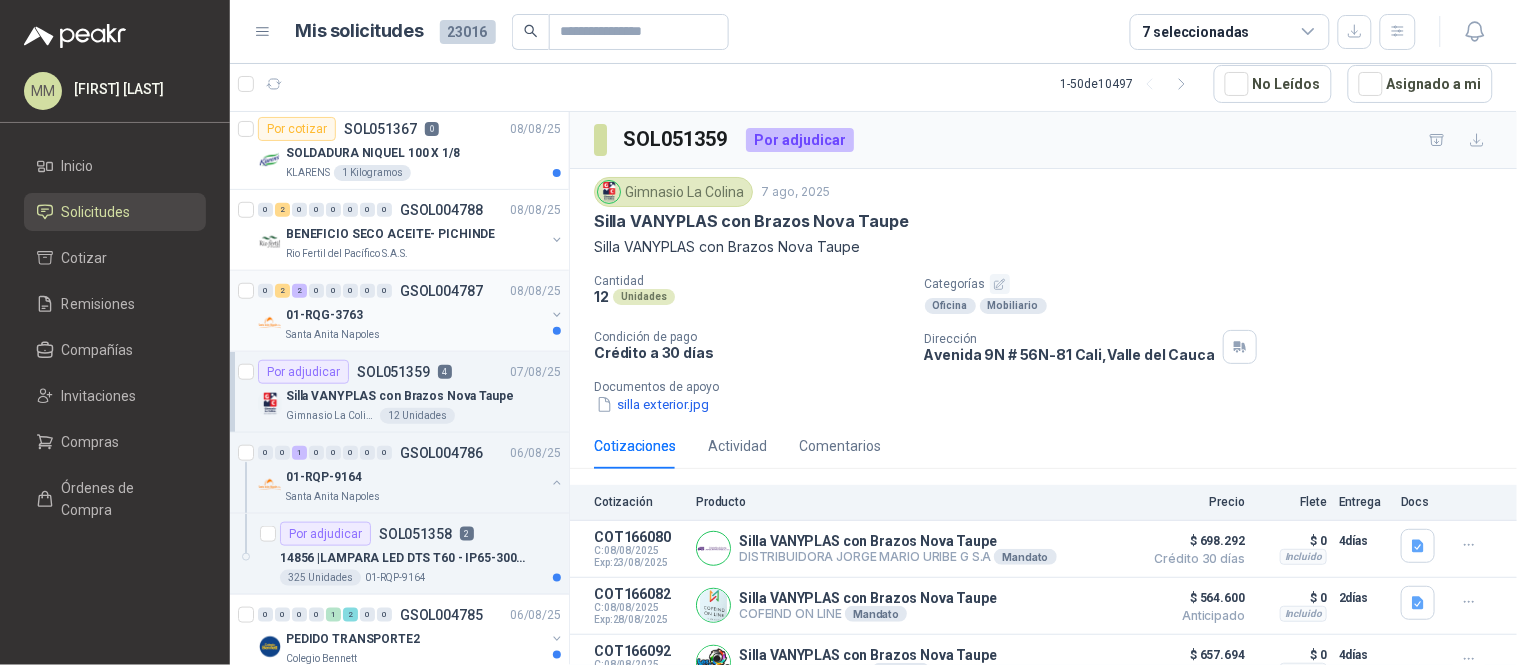 click at bounding box center [557, 315] 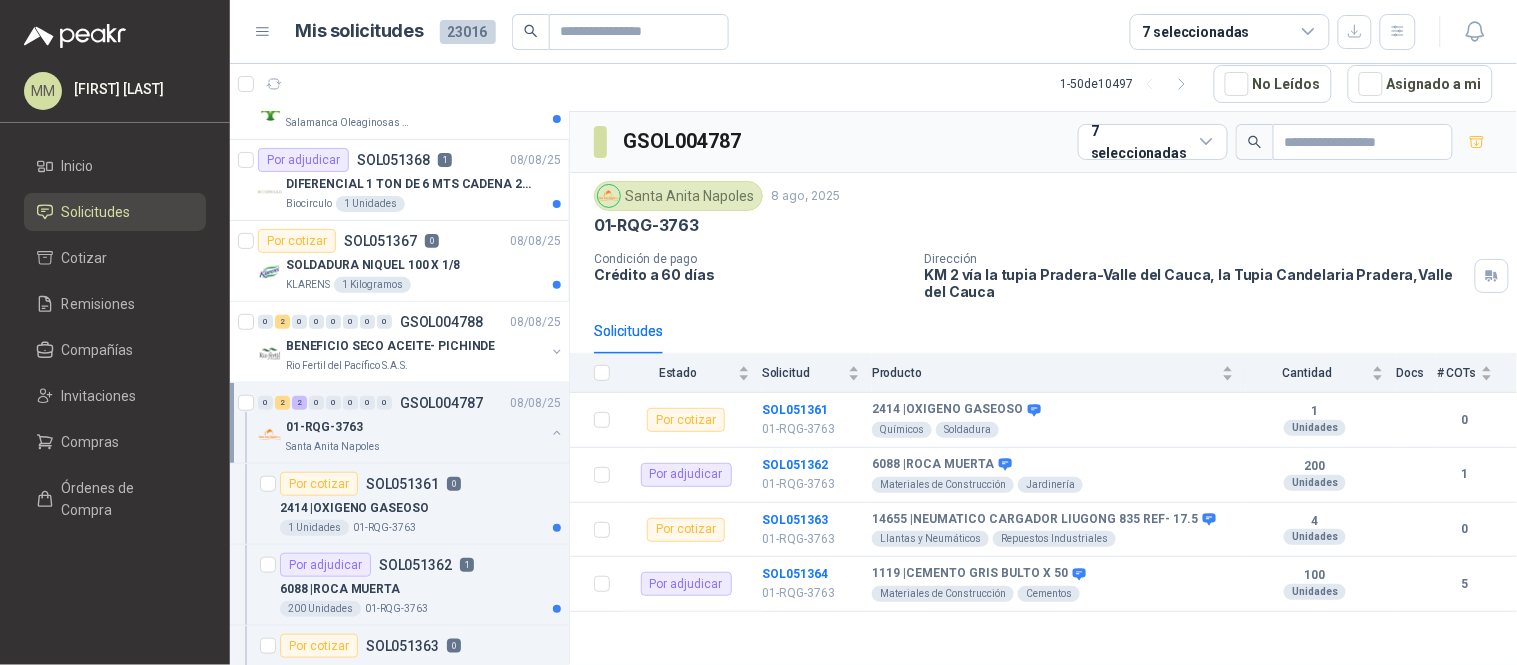 scroll, scrollTop: 188, scrollLeft: 0, axis: vertical 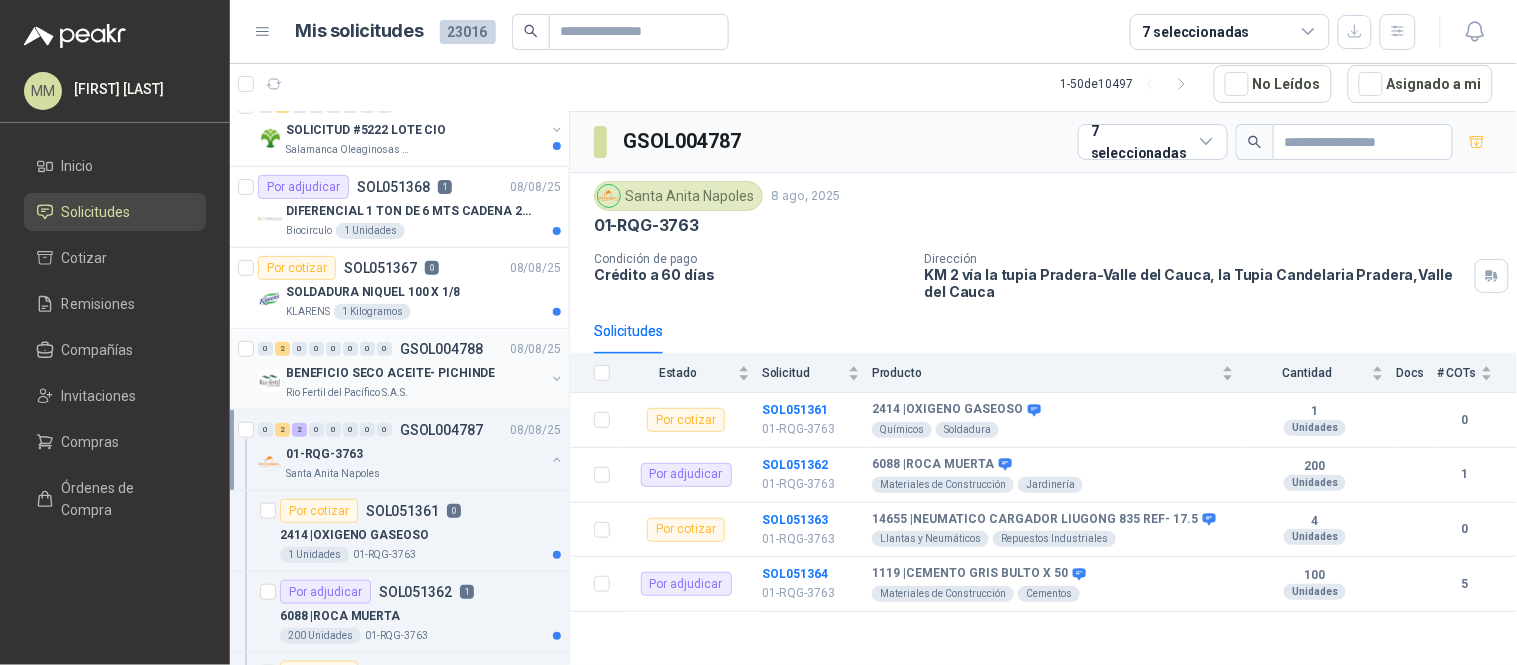 click at bounding box center [557, 379] 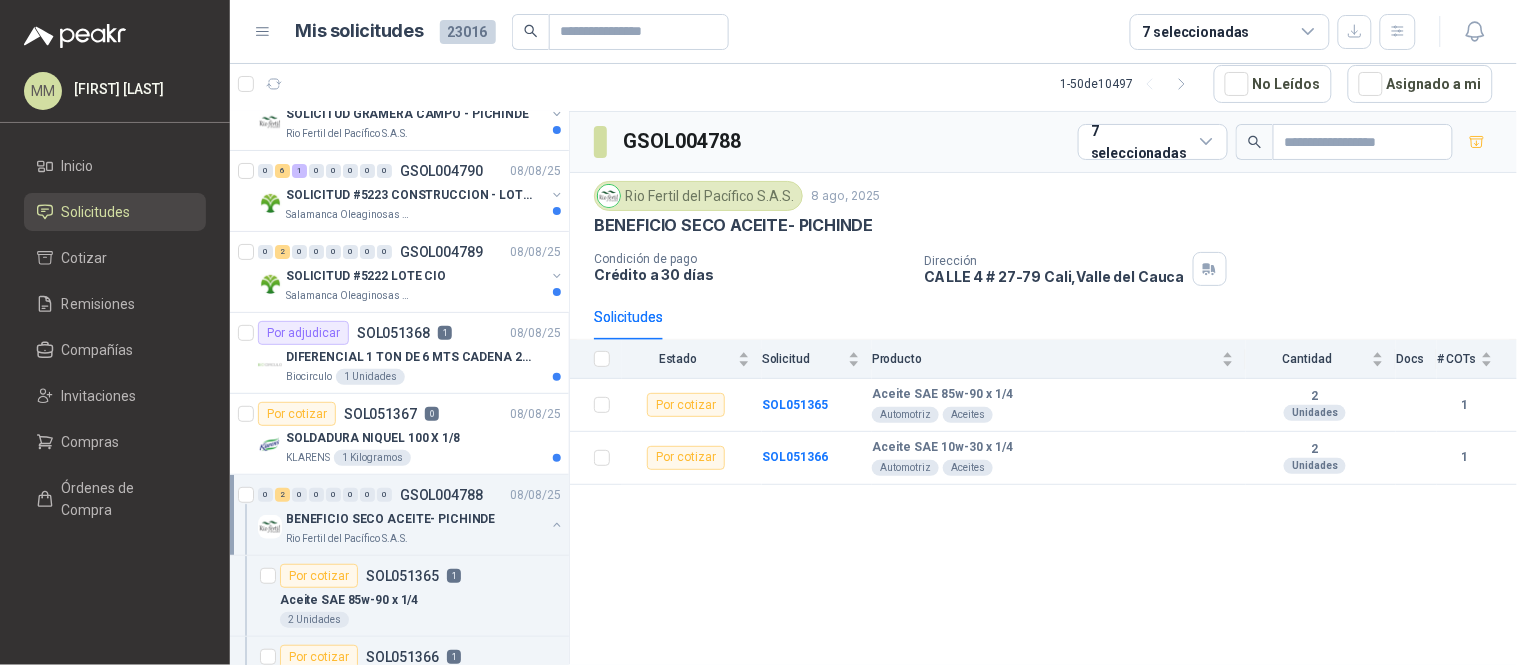 scroll, scrollTop: 0, scrollLeft: 0, axis: both 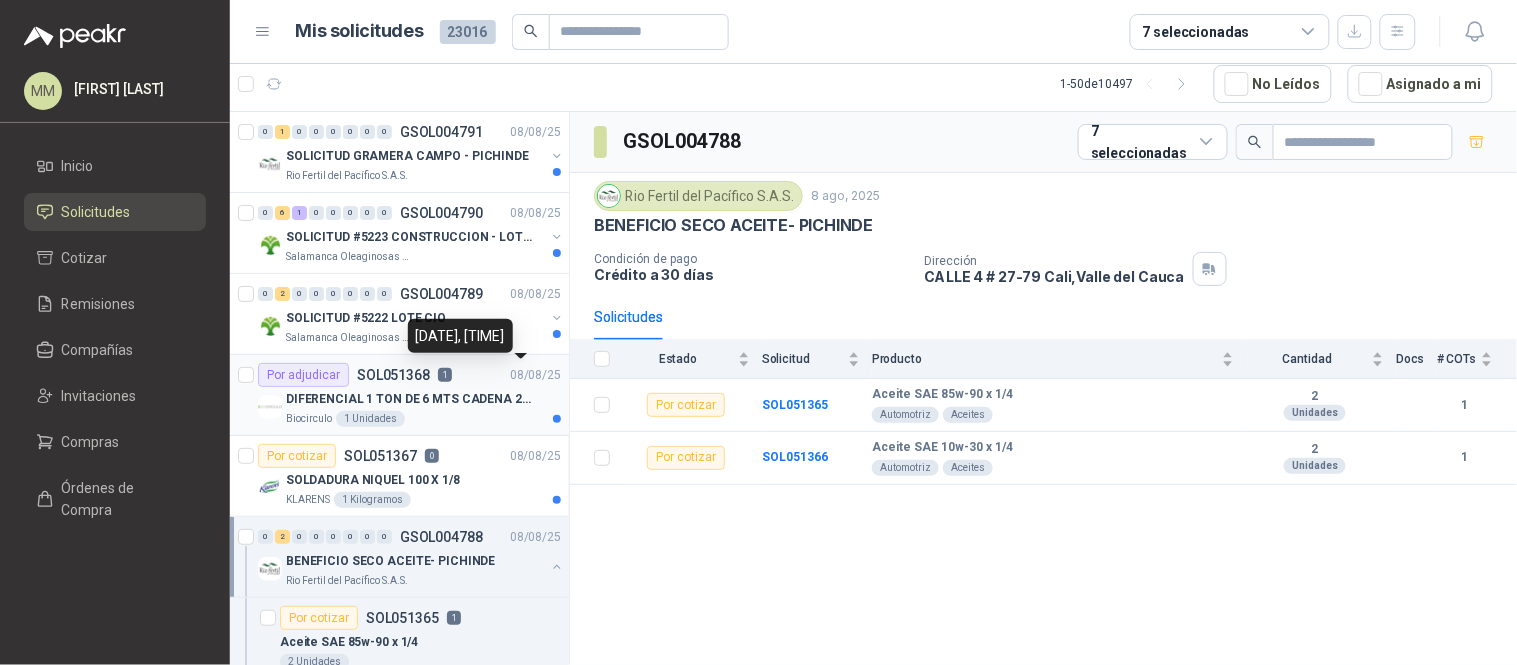 click on "08/08/25" at bounding box center (535, 375) 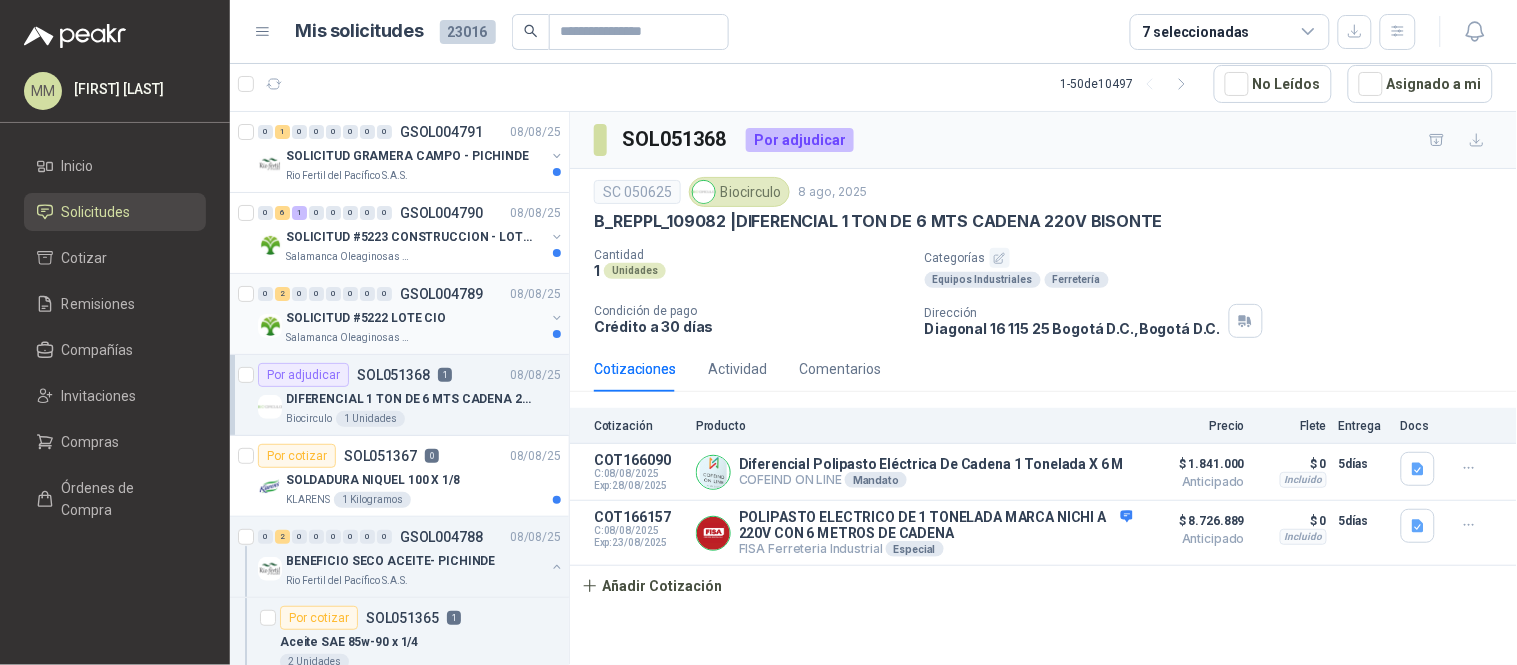 click at bounding box center (557, 318) 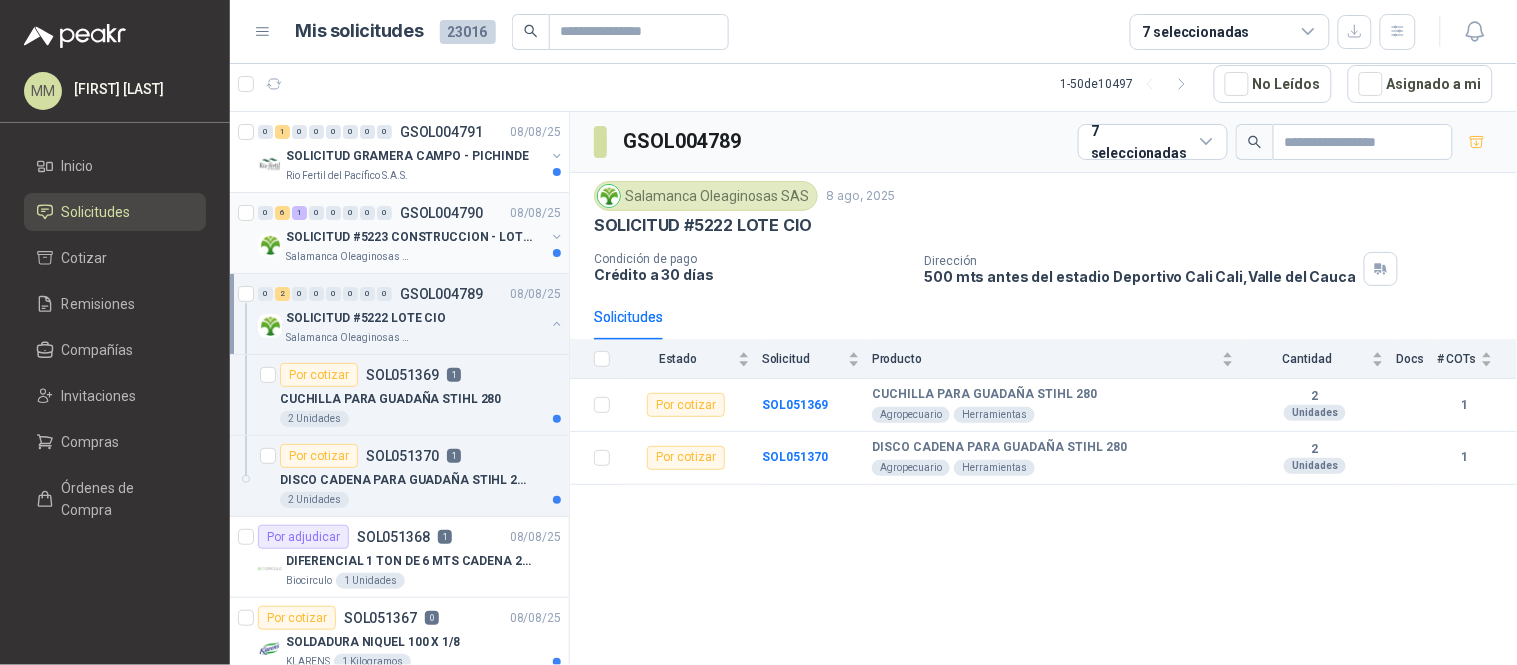 click at bounding box center [557, 237] 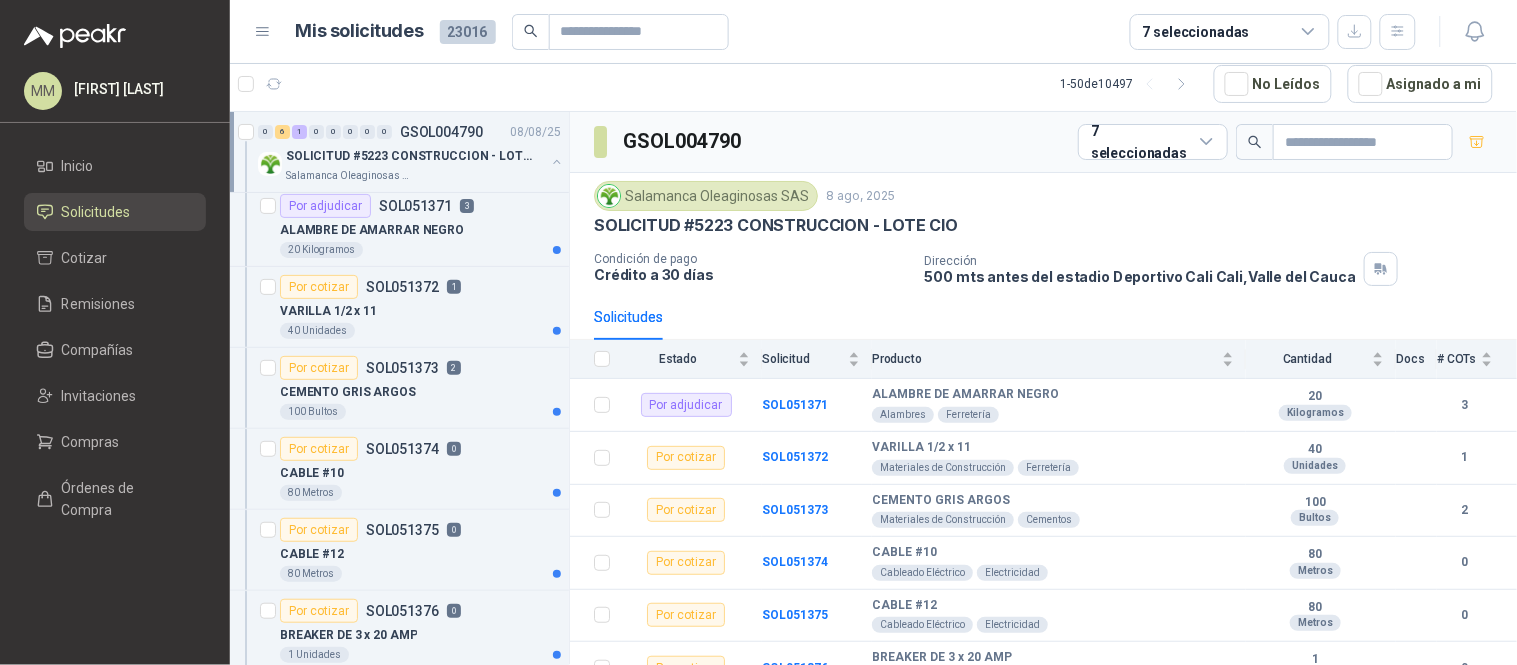 scroll, scrollTop: 0, scrollLeft: 0, axis: both 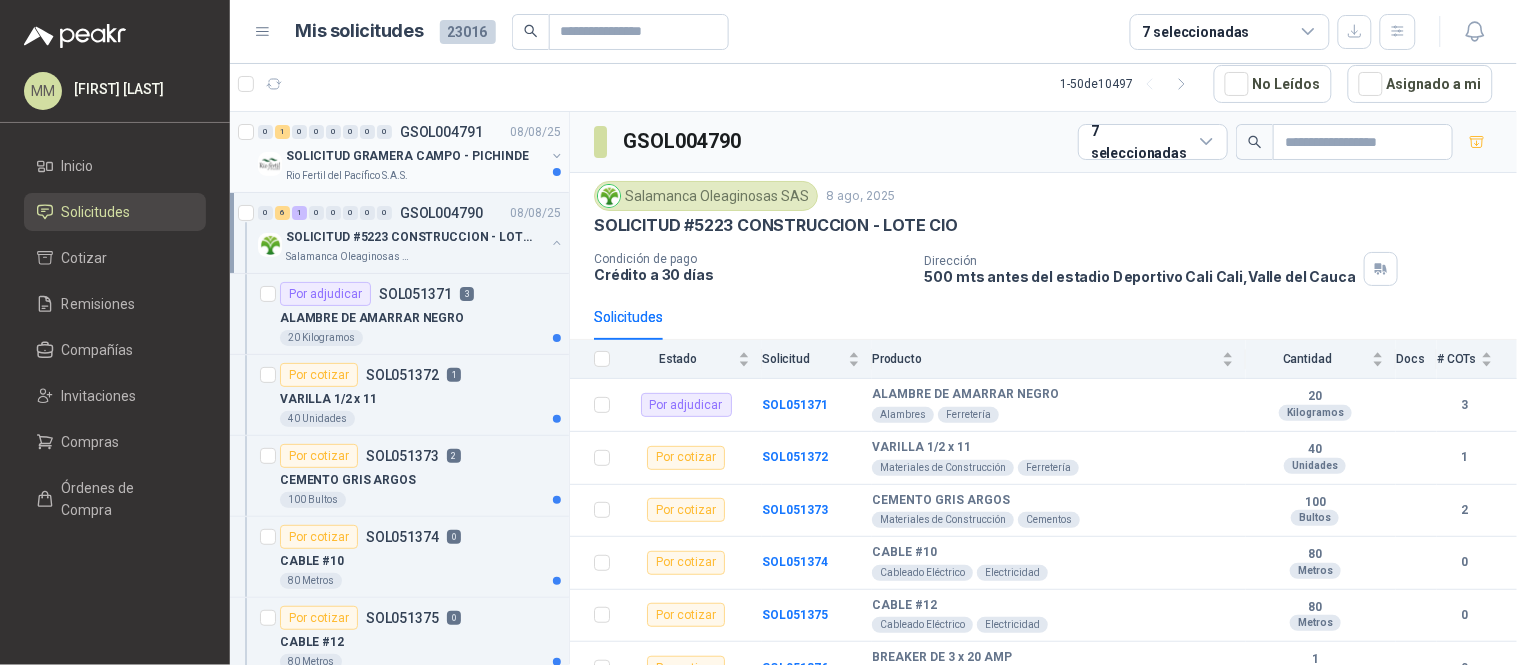 click at bounding box center (557, 156) 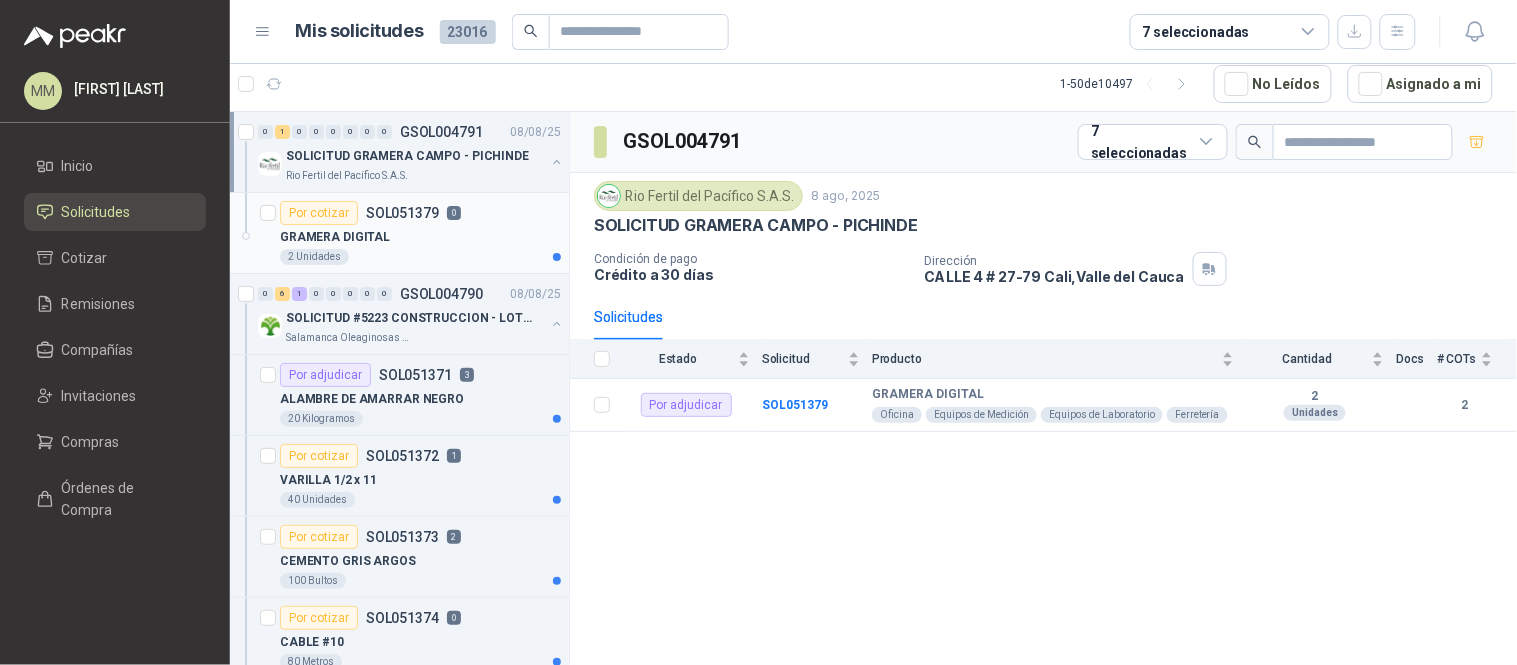 click on "GRAMERA DIGITAL" at bounding box center [420, 237] 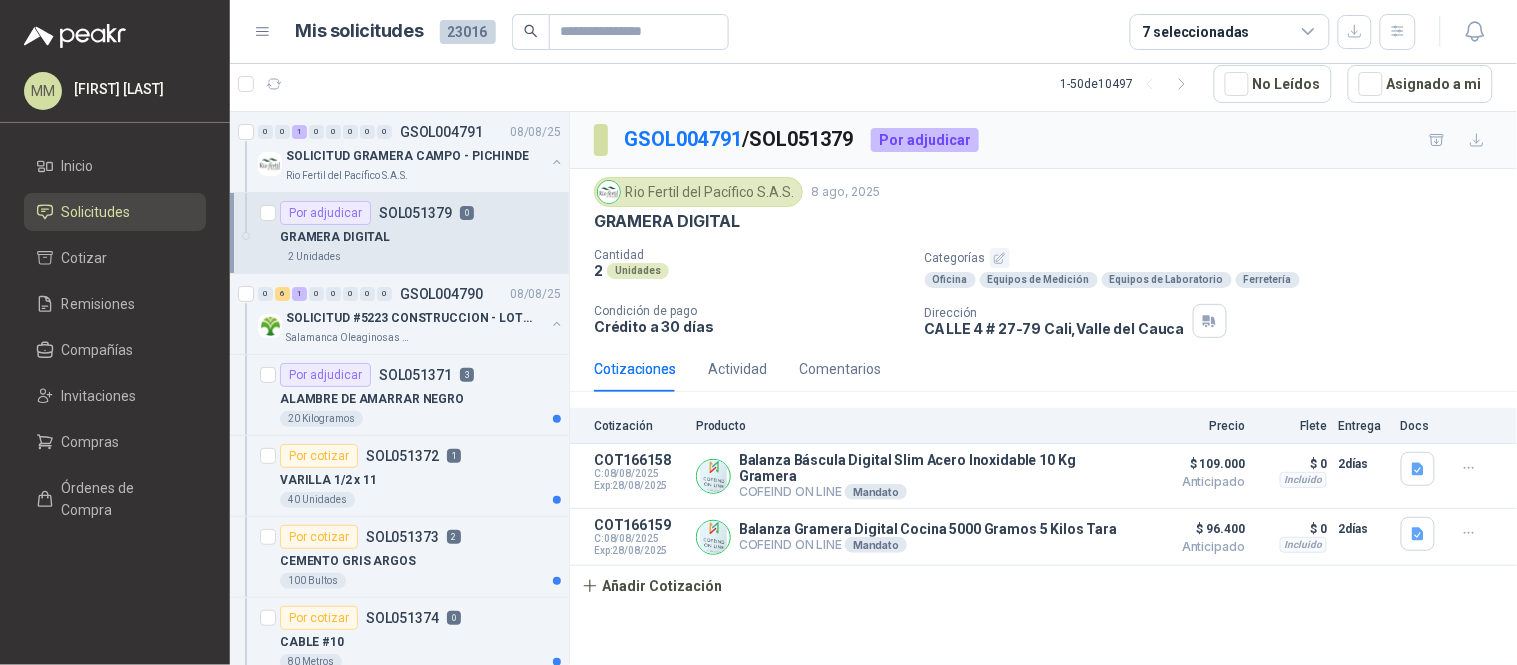 click on "Categorías" at bounding box center [1217, 258] 